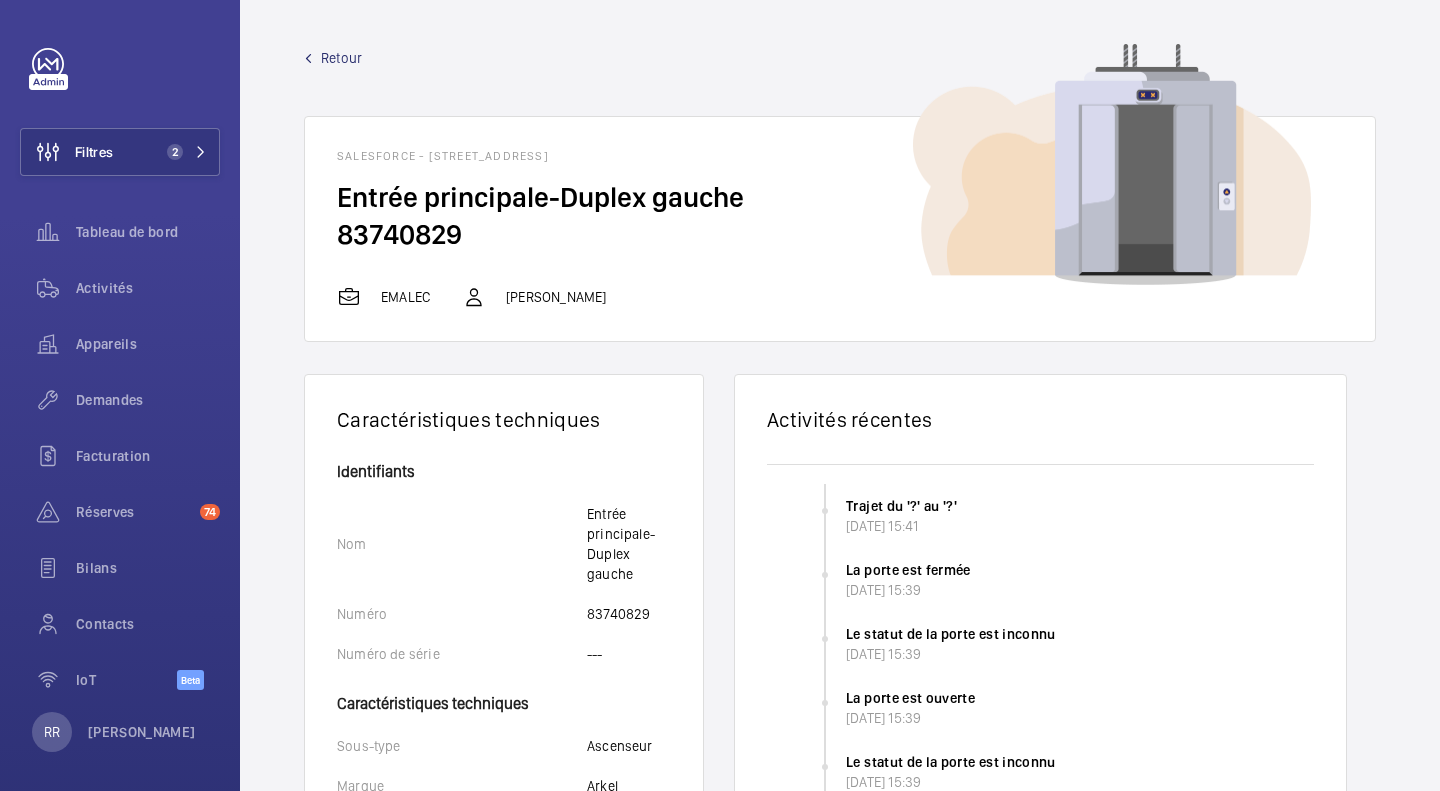 scroll, scrollTop: 0, scrollLeft: 0, axis: both 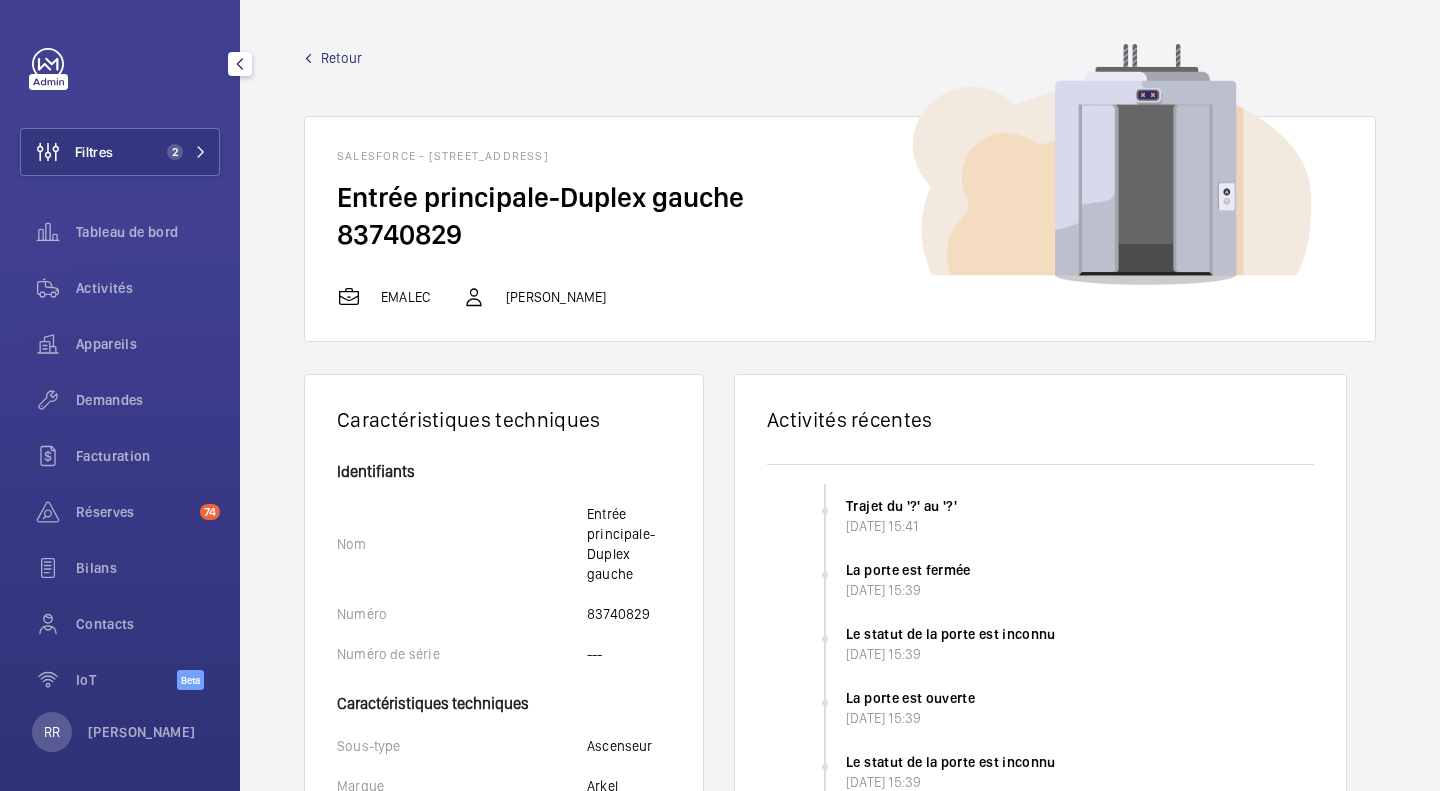 click on "Filtres" 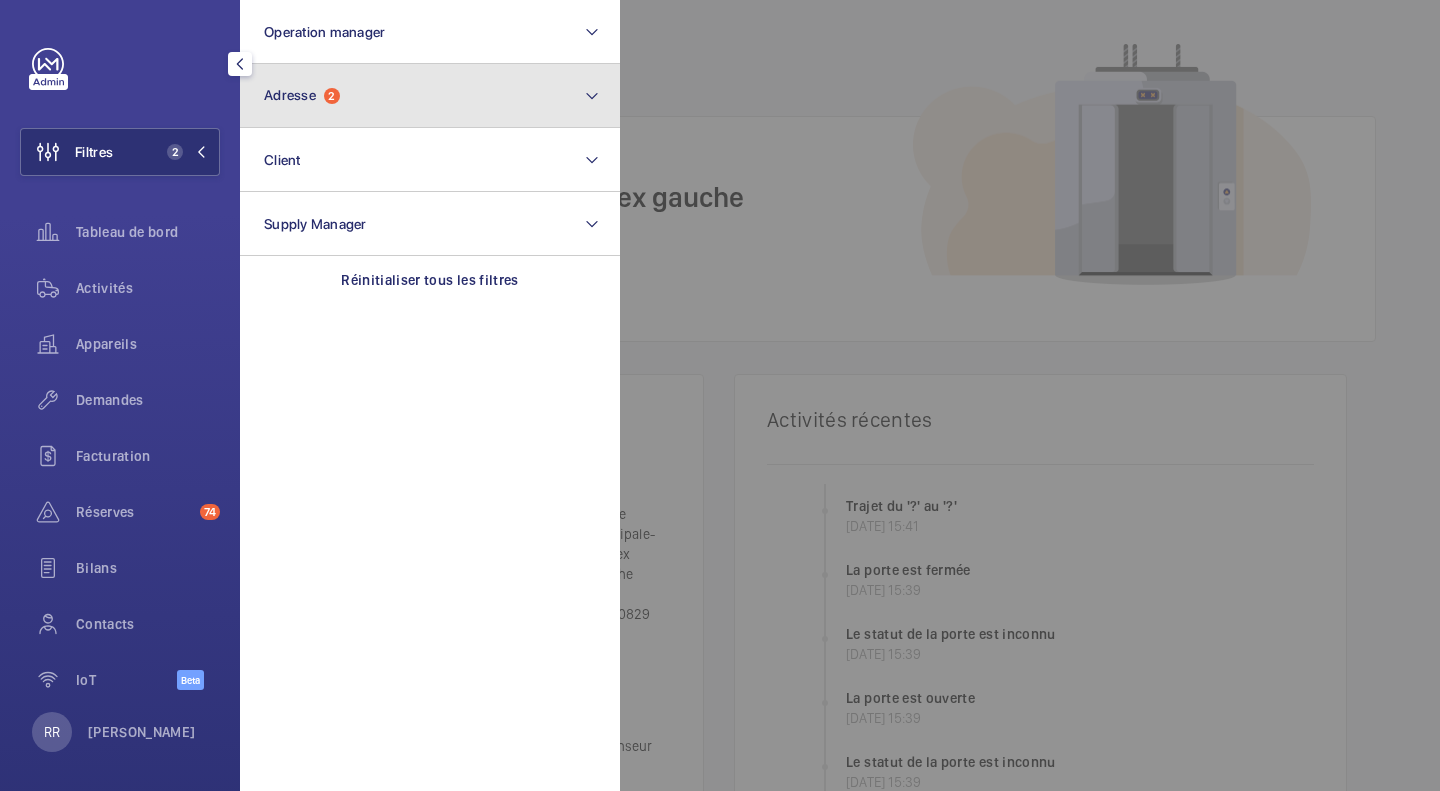 click on "Adresse  2" 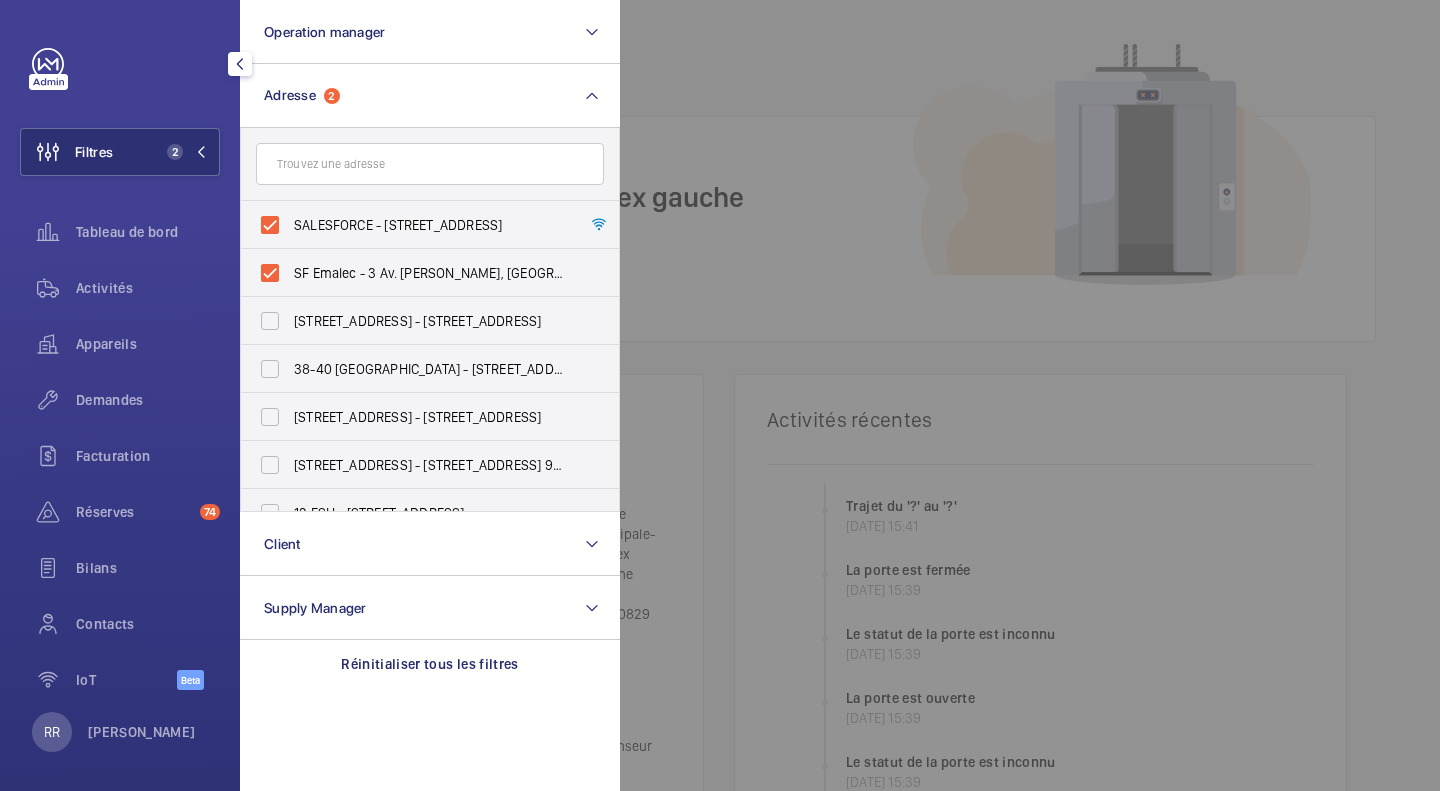 click on "SALESFORCE - [STREET_ADDRESS]" at bounding box center (415, 225) 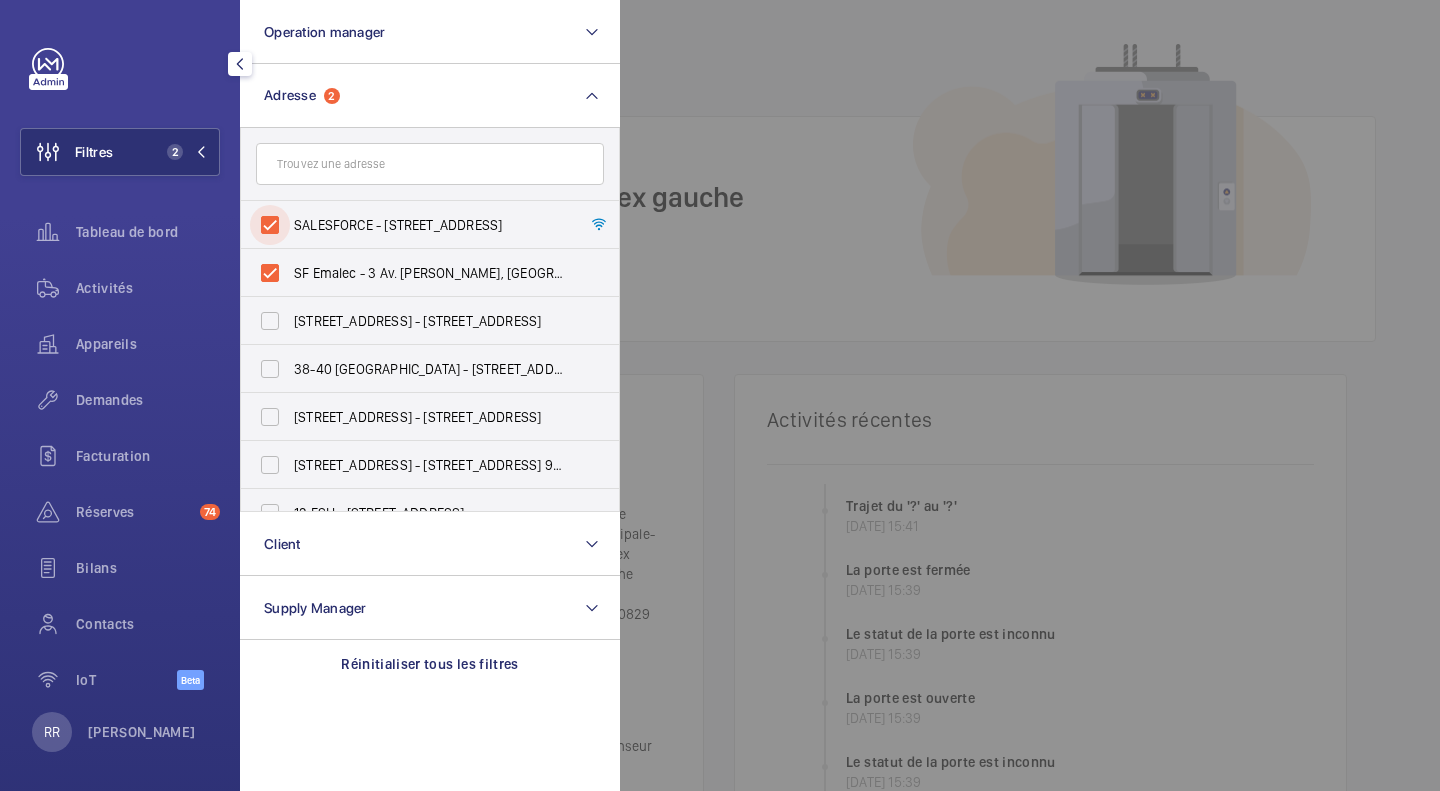 click on "SALESFORCE - [STREET_ADDRESS]" at bounding box center (270, 225) 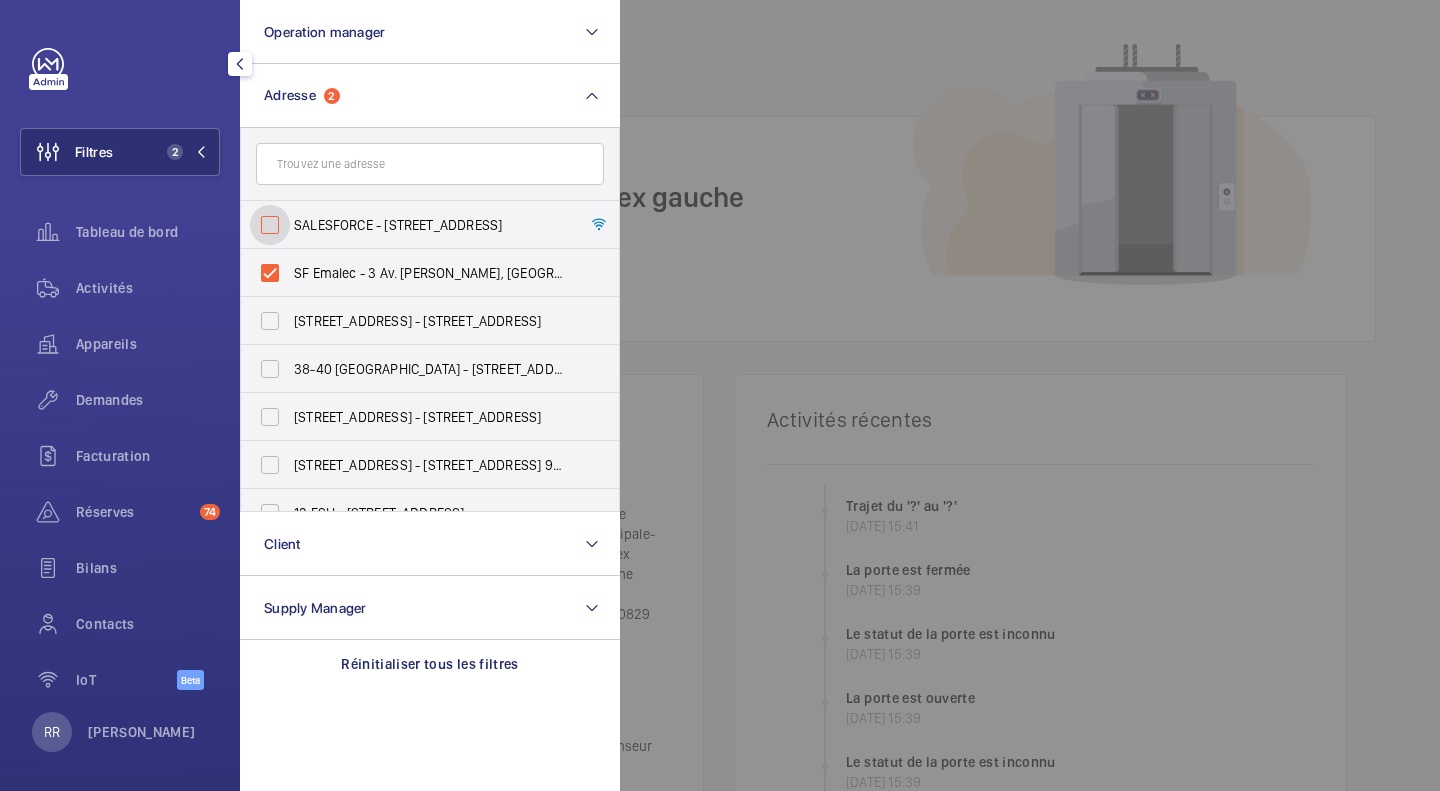 checkbox on "false" 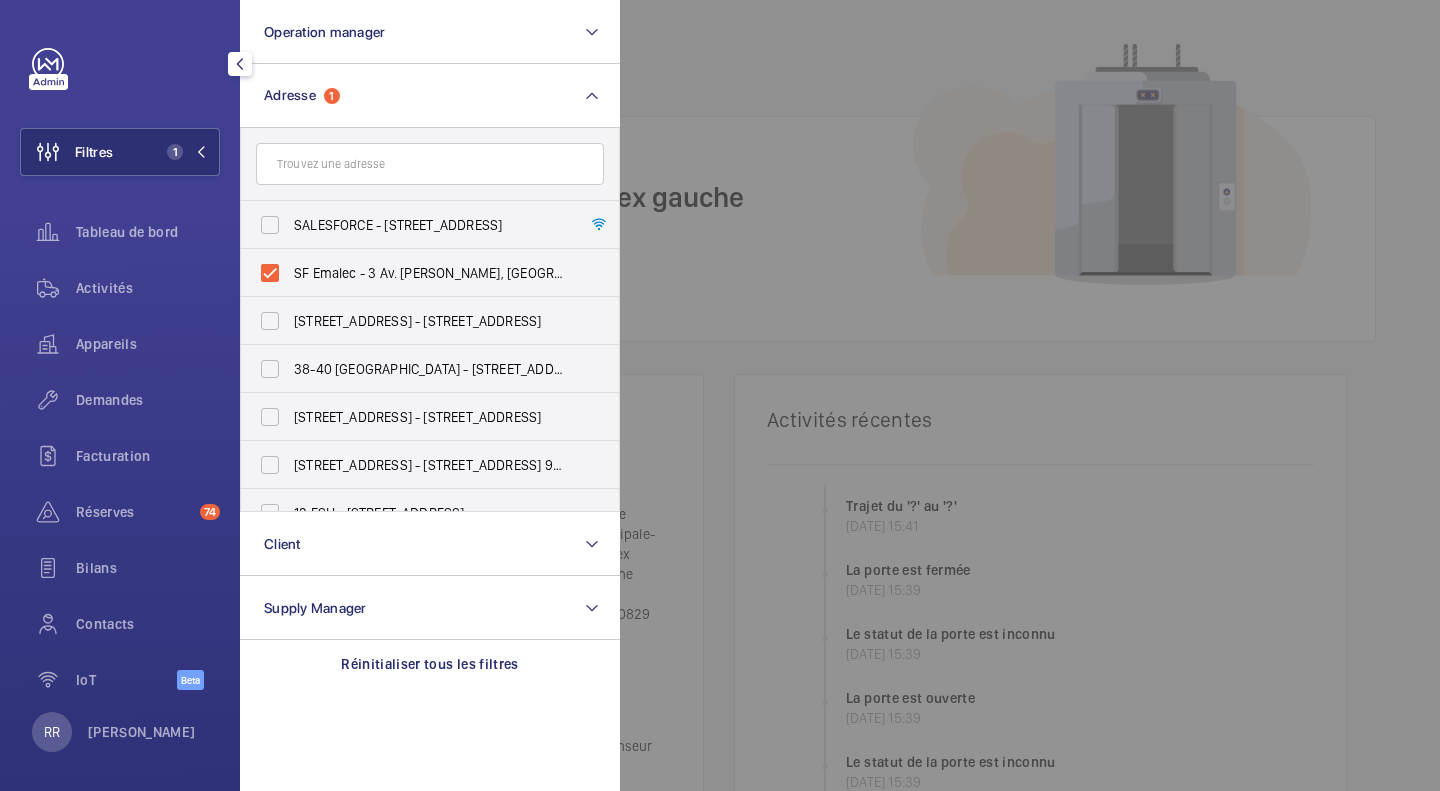 click on "SF Emalec - 3 Av. [PERSON_NAME], [GEOGRAPHIC_DATA]" at bounding box center (415, 273) 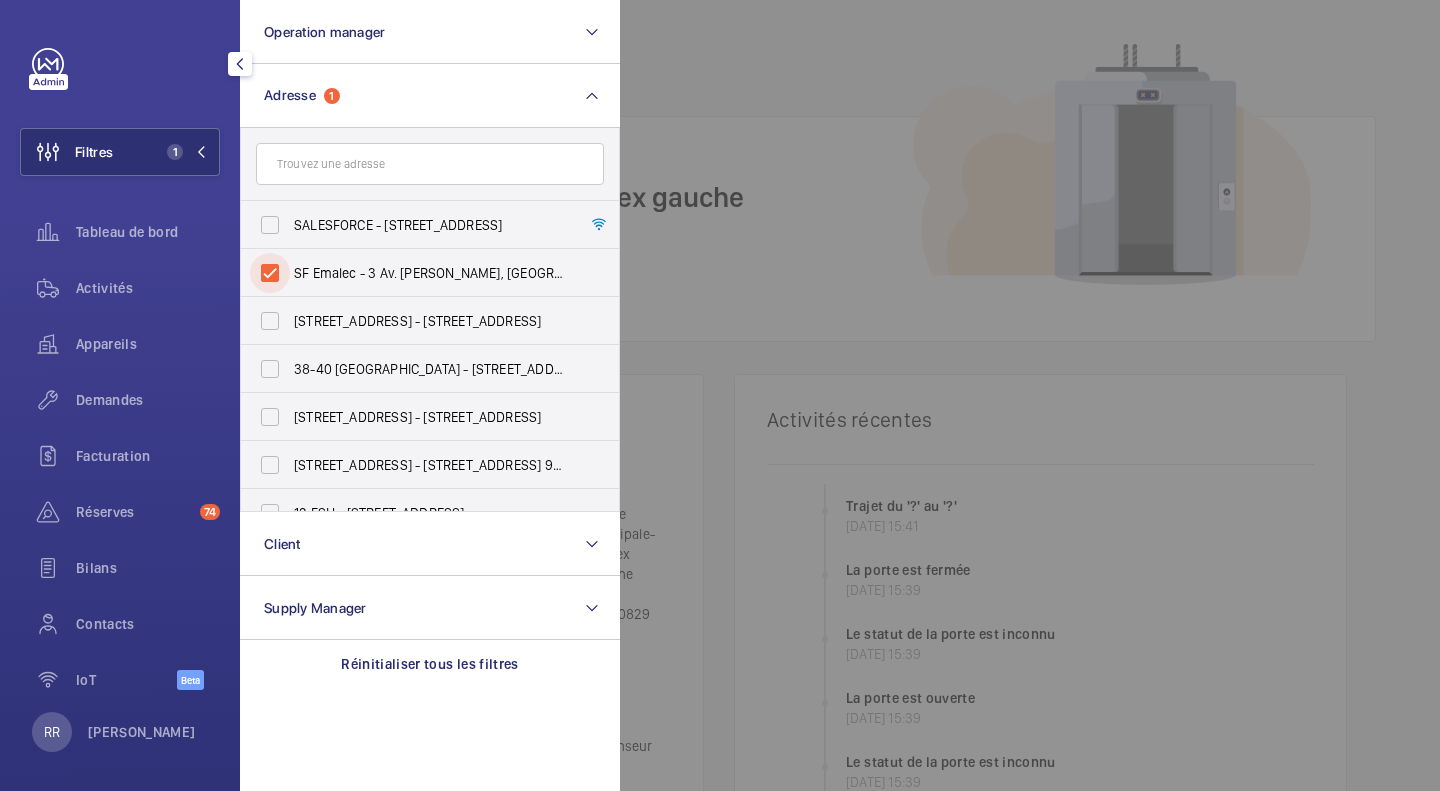 click on "SF Emalec - 3 Av. [PERSON_NAME], [GEOGRAPHIC_DATA]" at bounding box center (270, 273) 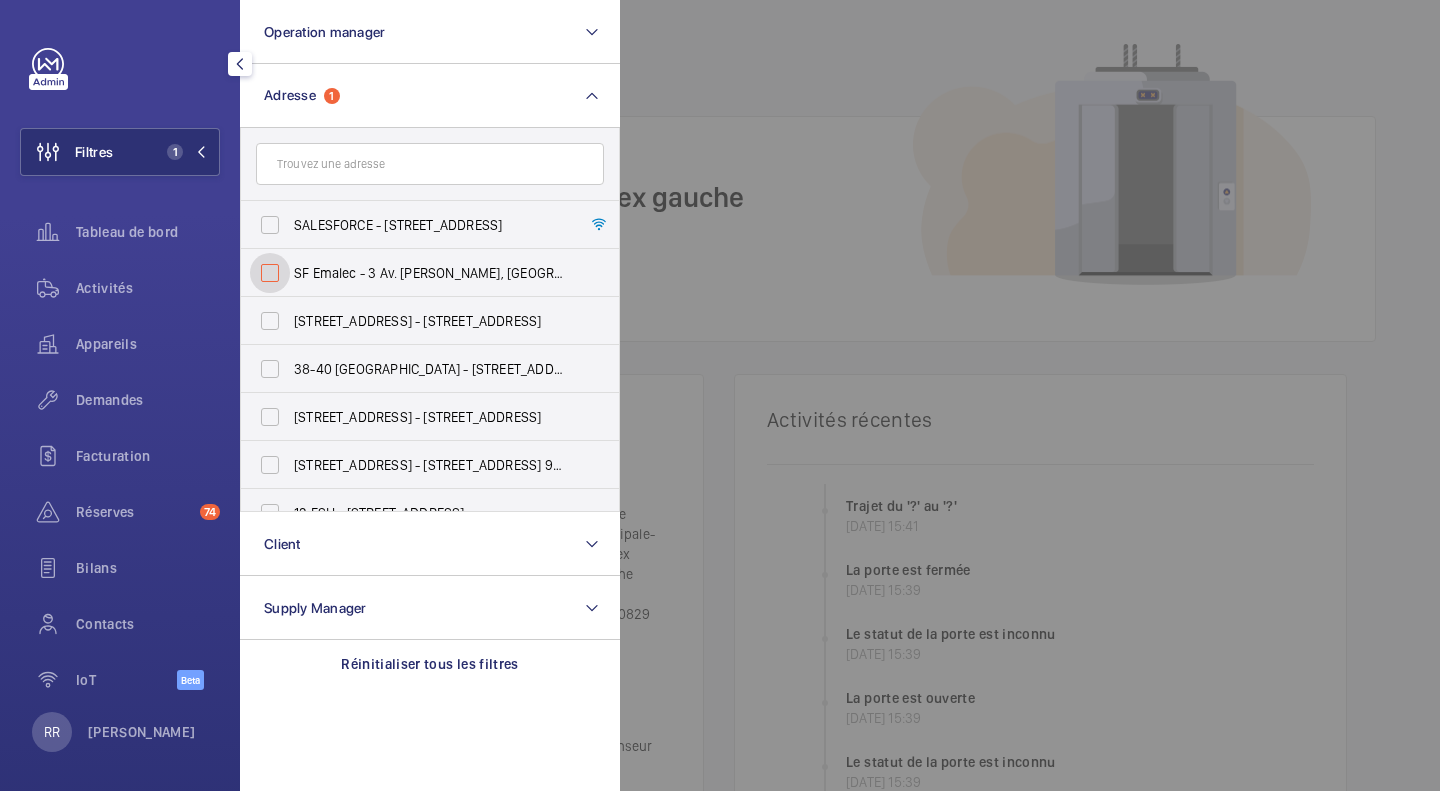 checkbox on "false" 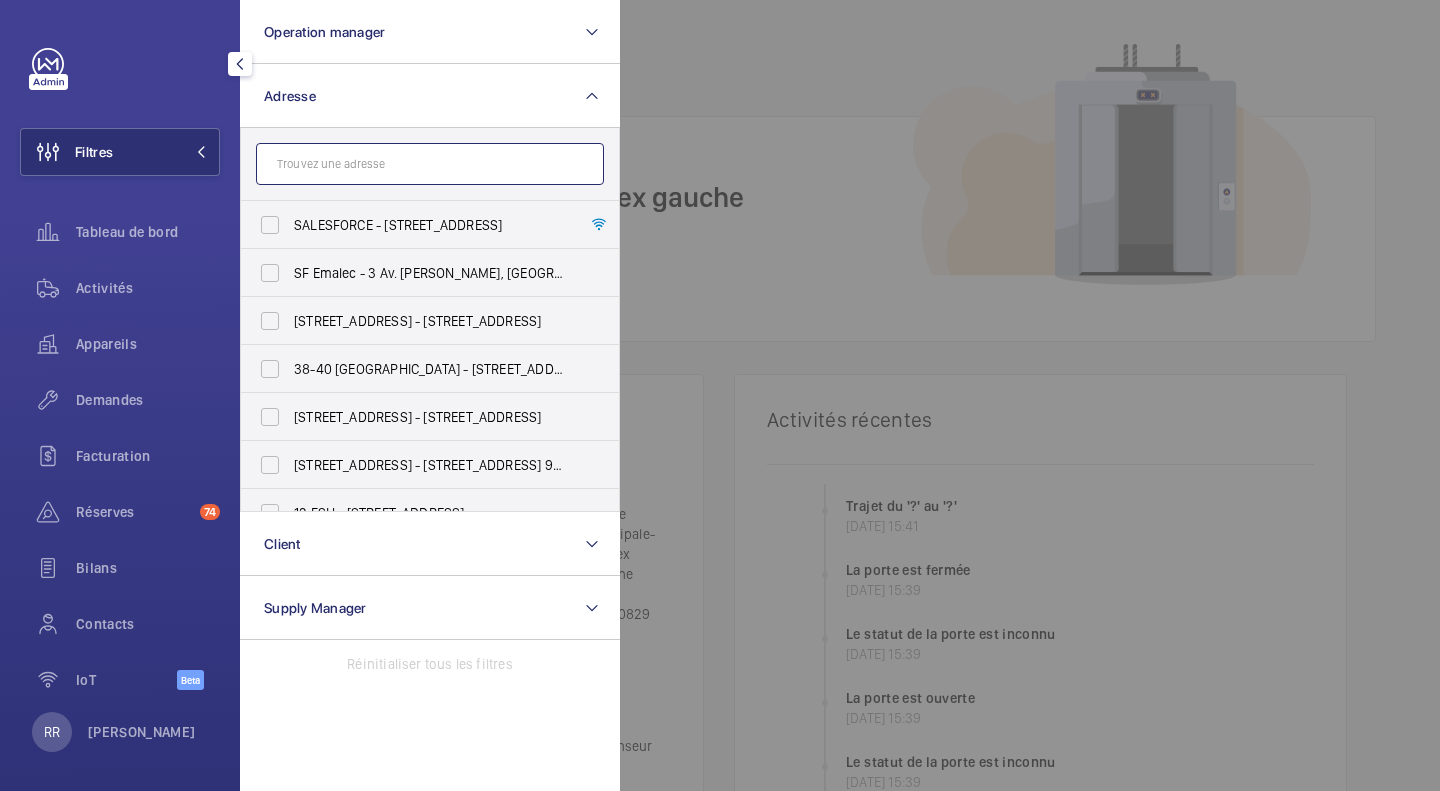 click 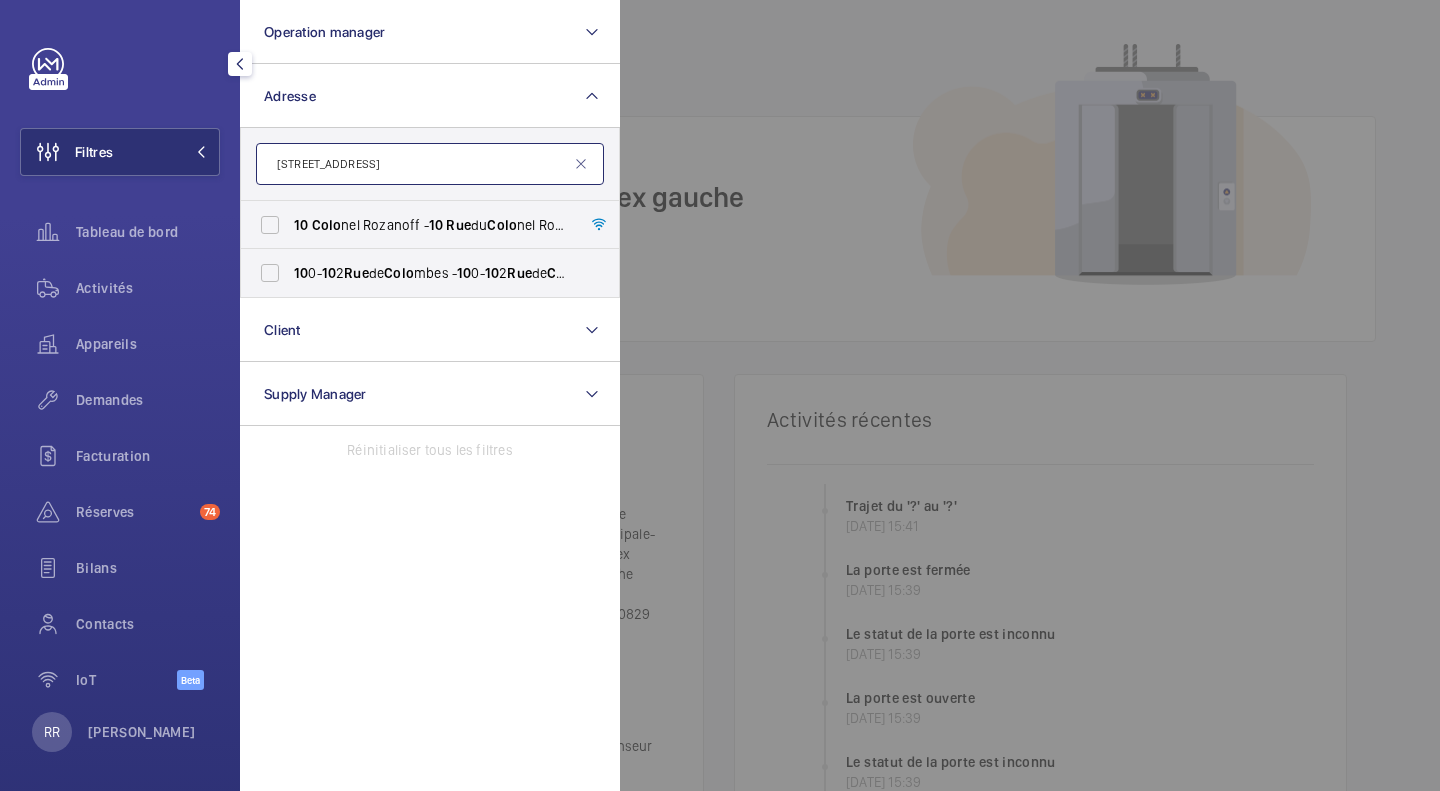 type on "[STREET_ADDRESS]" 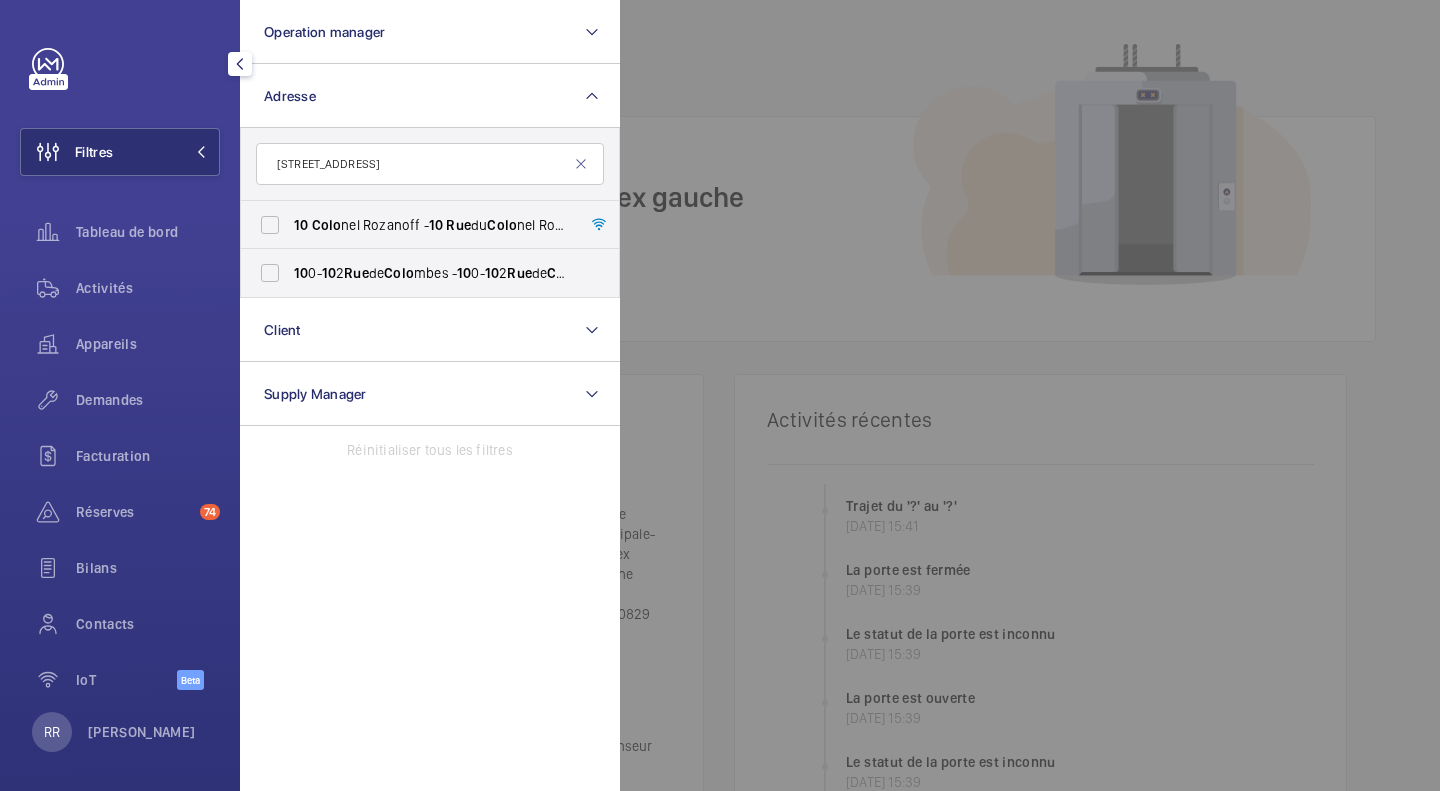 click on "10   Colo nel Rozanoff -  [STREET_ADDRESS]" at bounding box center [415, 225] 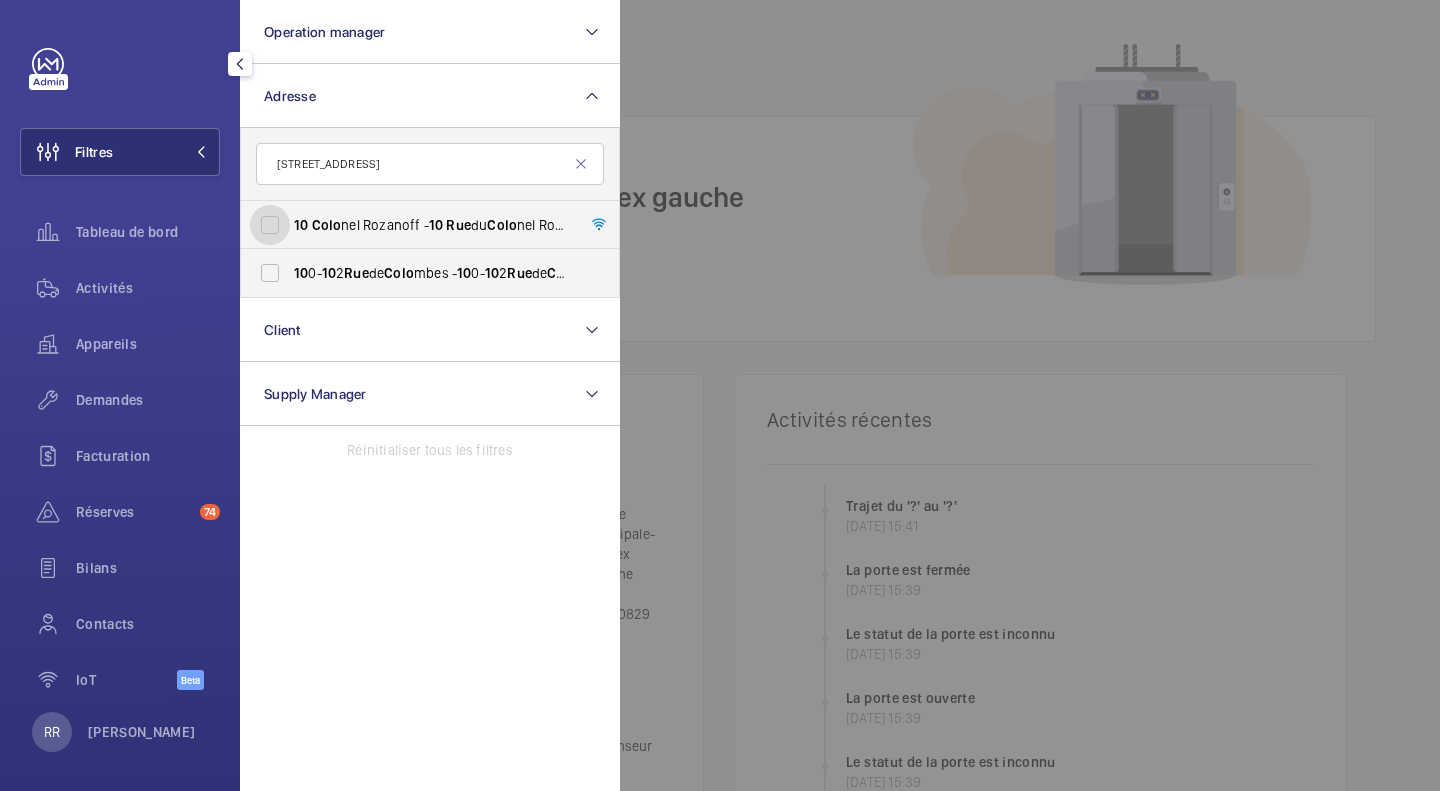 click on "10   Colo nel Rozanoff -  [STREET_ADDRESS]" at bounding box center (270, 225) 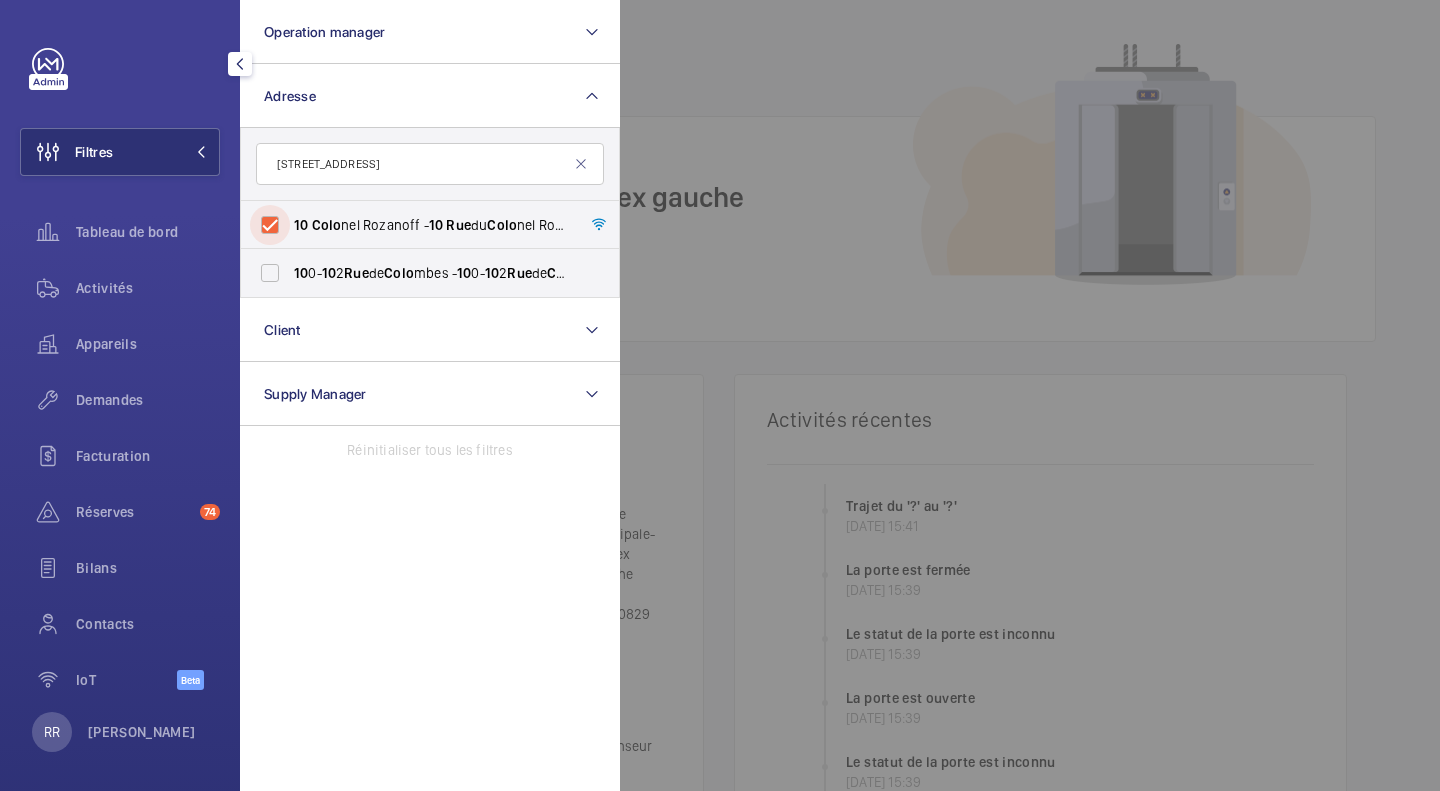 checkbox on "true" 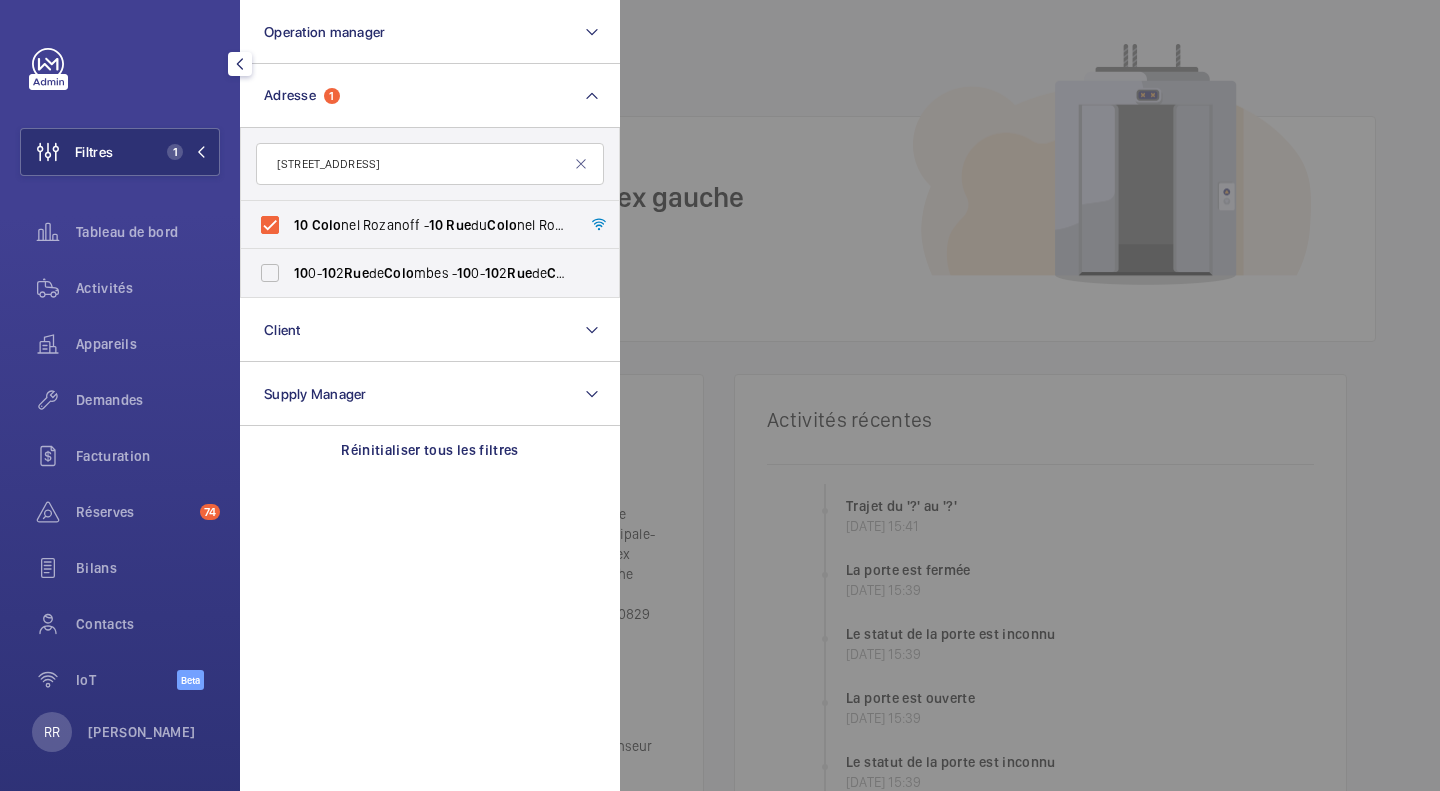 click on "Activités" 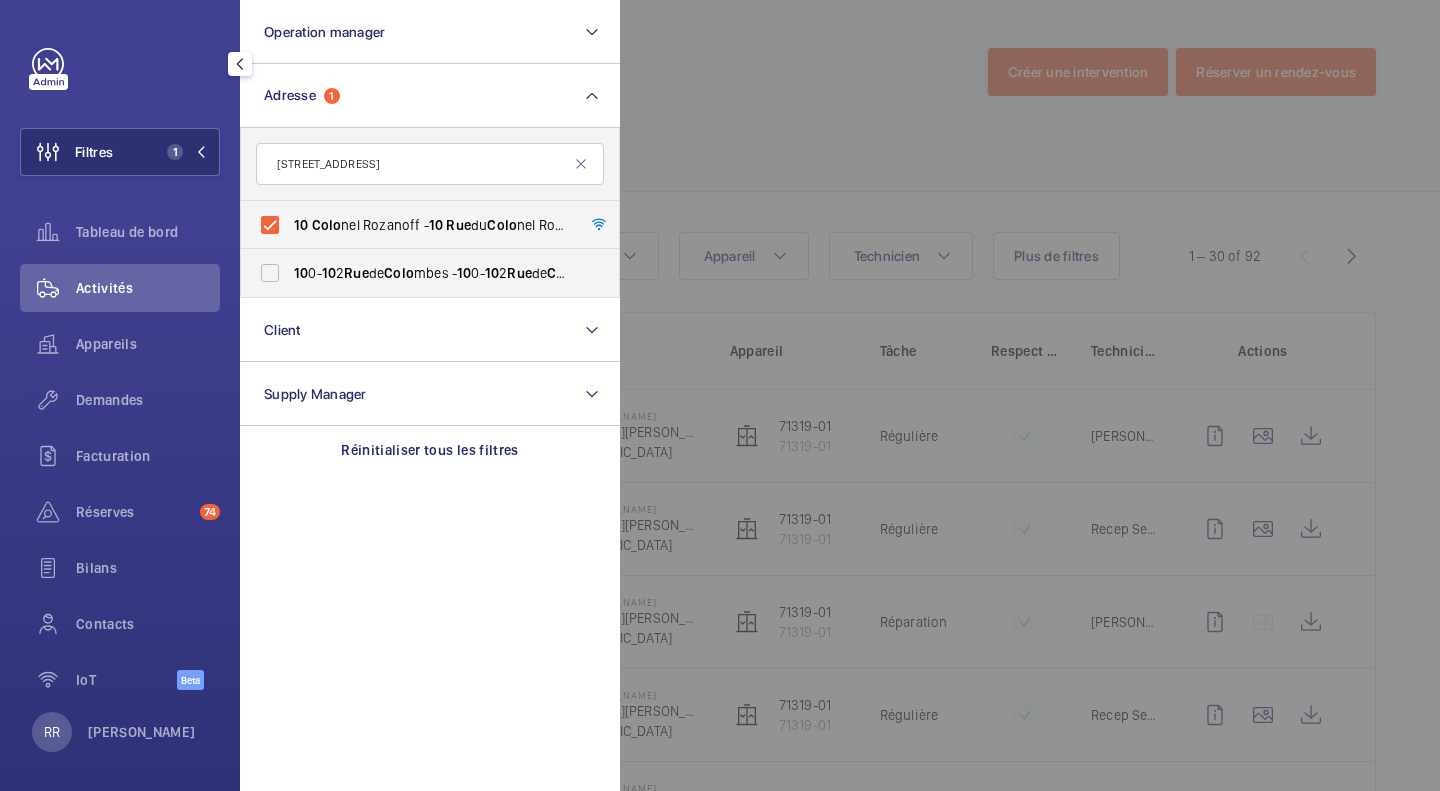 click 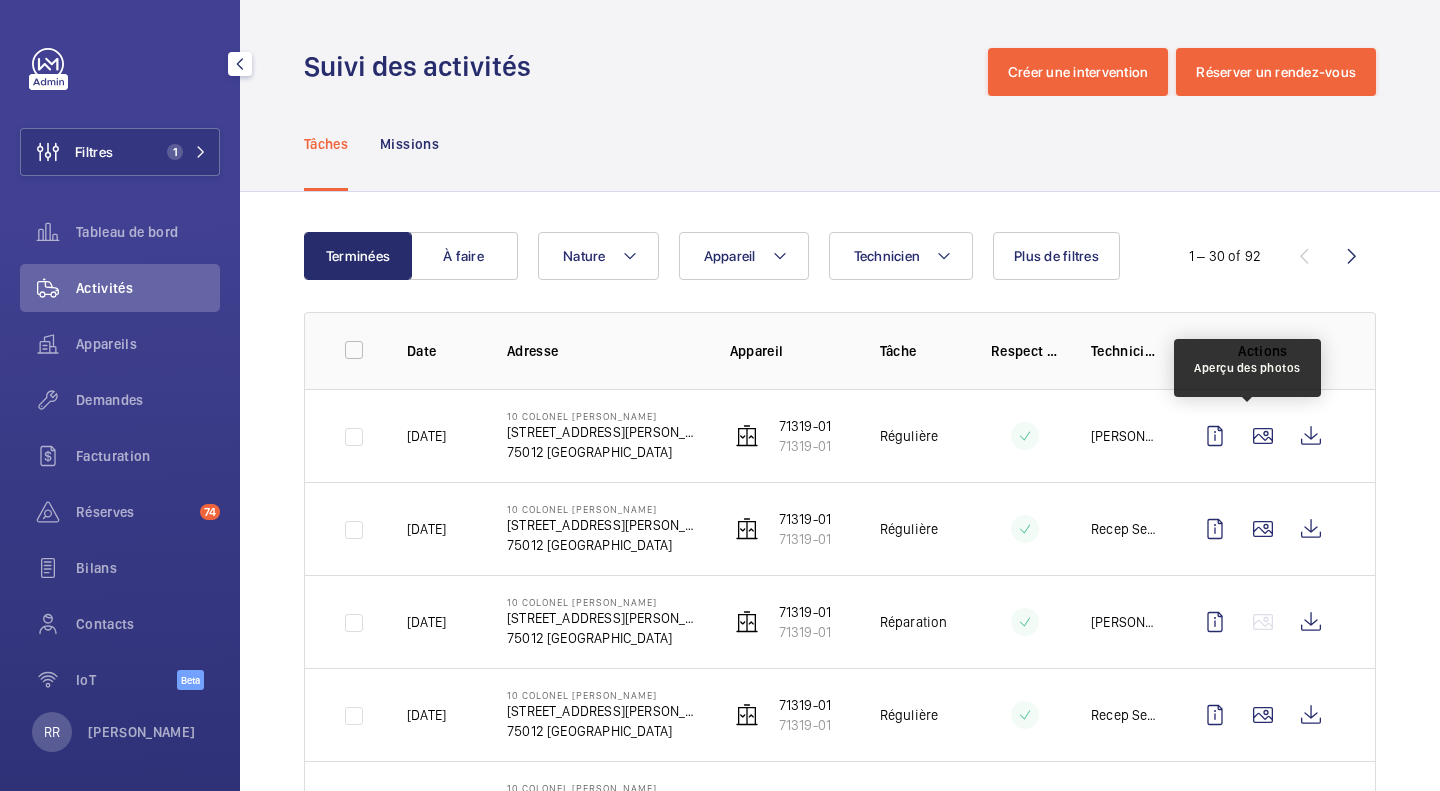 click 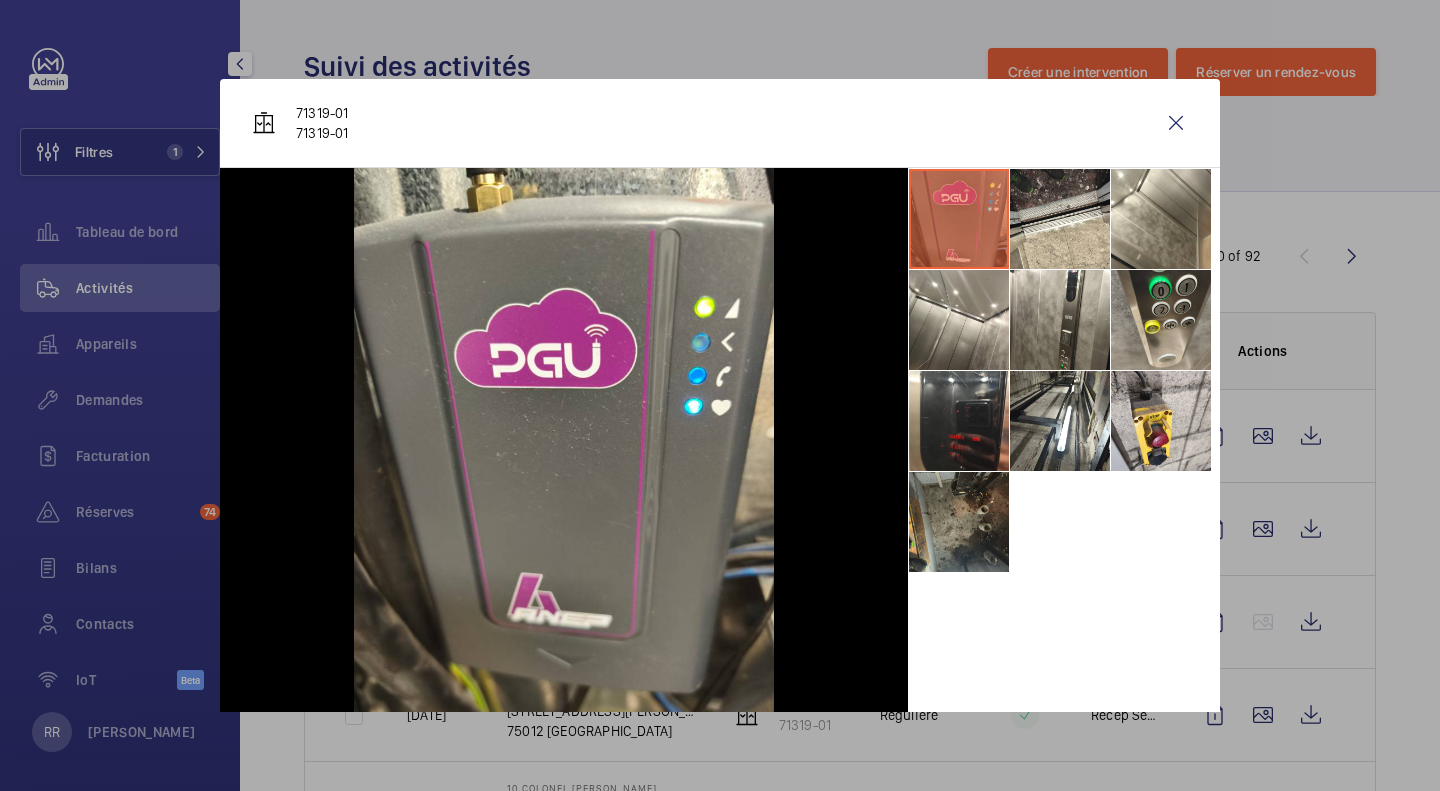 click at bounding box center [1060, 219] 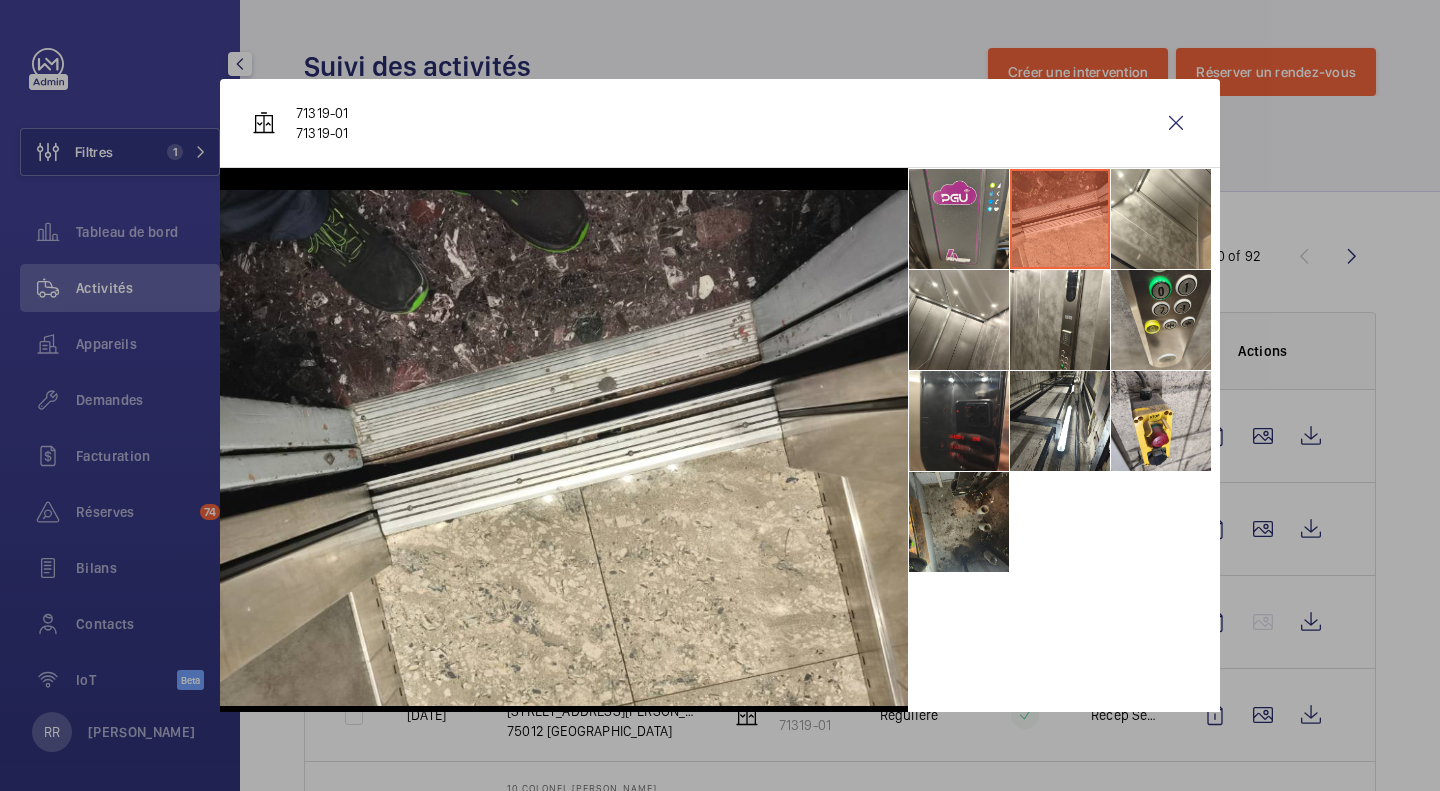 click at bounding box center [1161, 219] 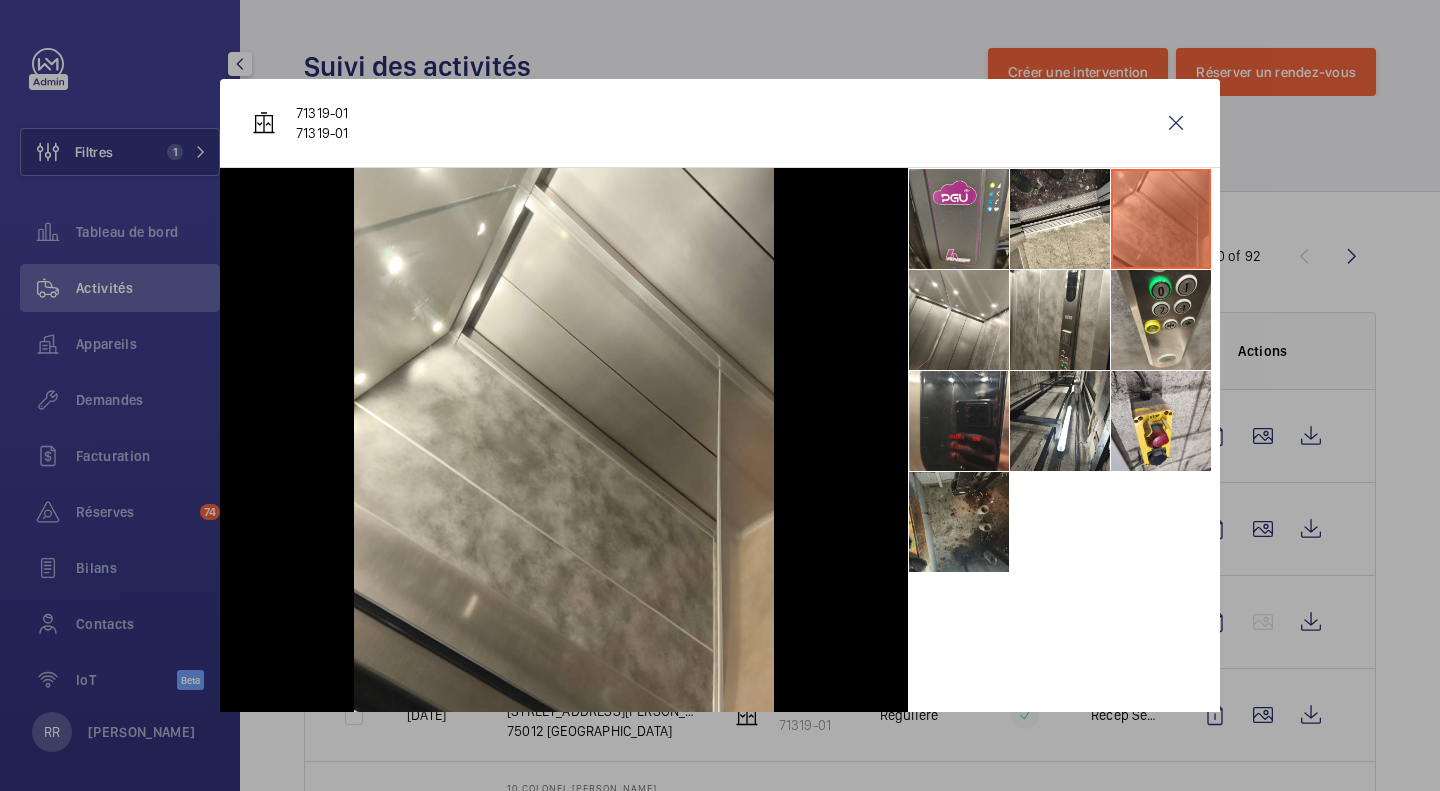 click at bounding box center [959, 320] 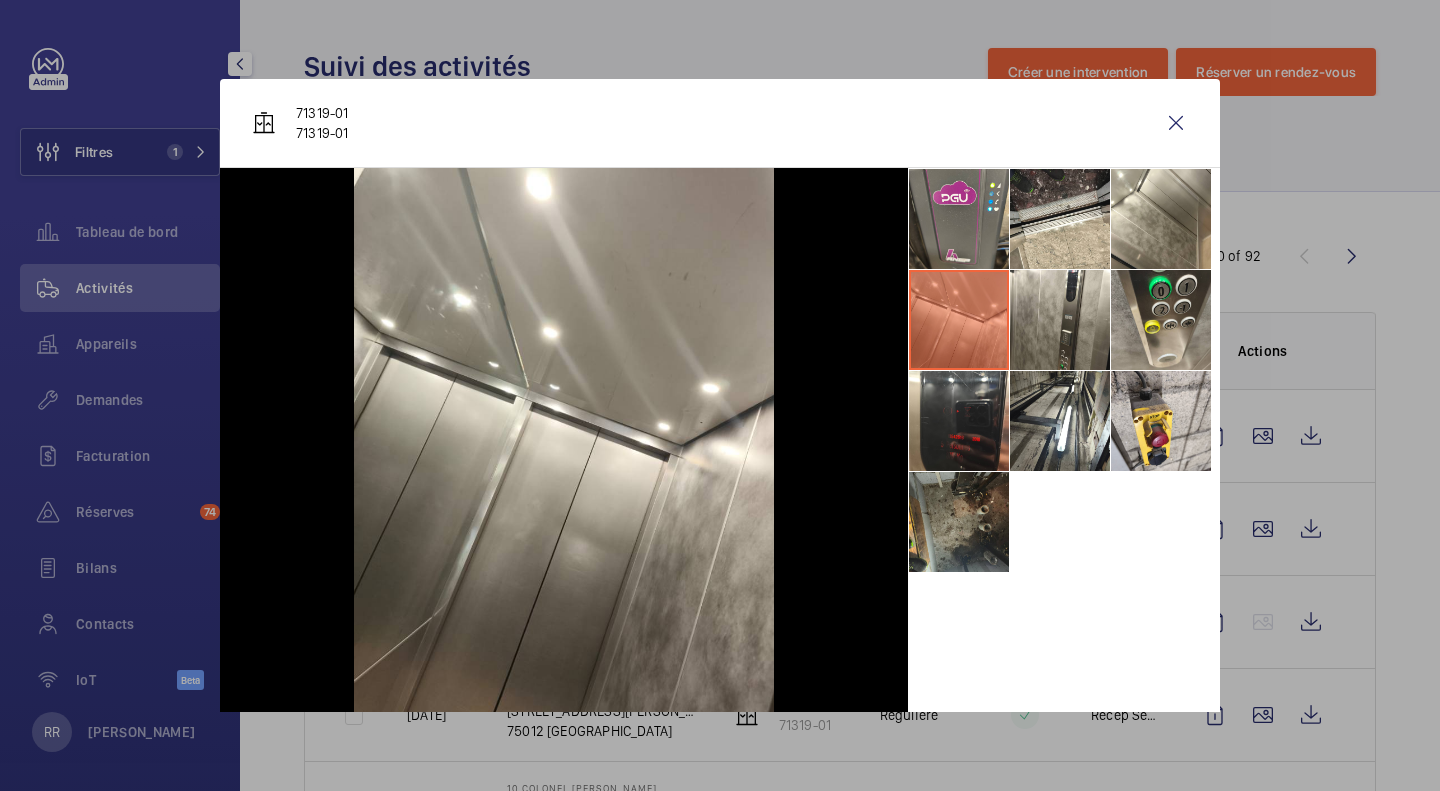 scroll, scrollTop: 16, scrollLeft: 0, axis: vertical 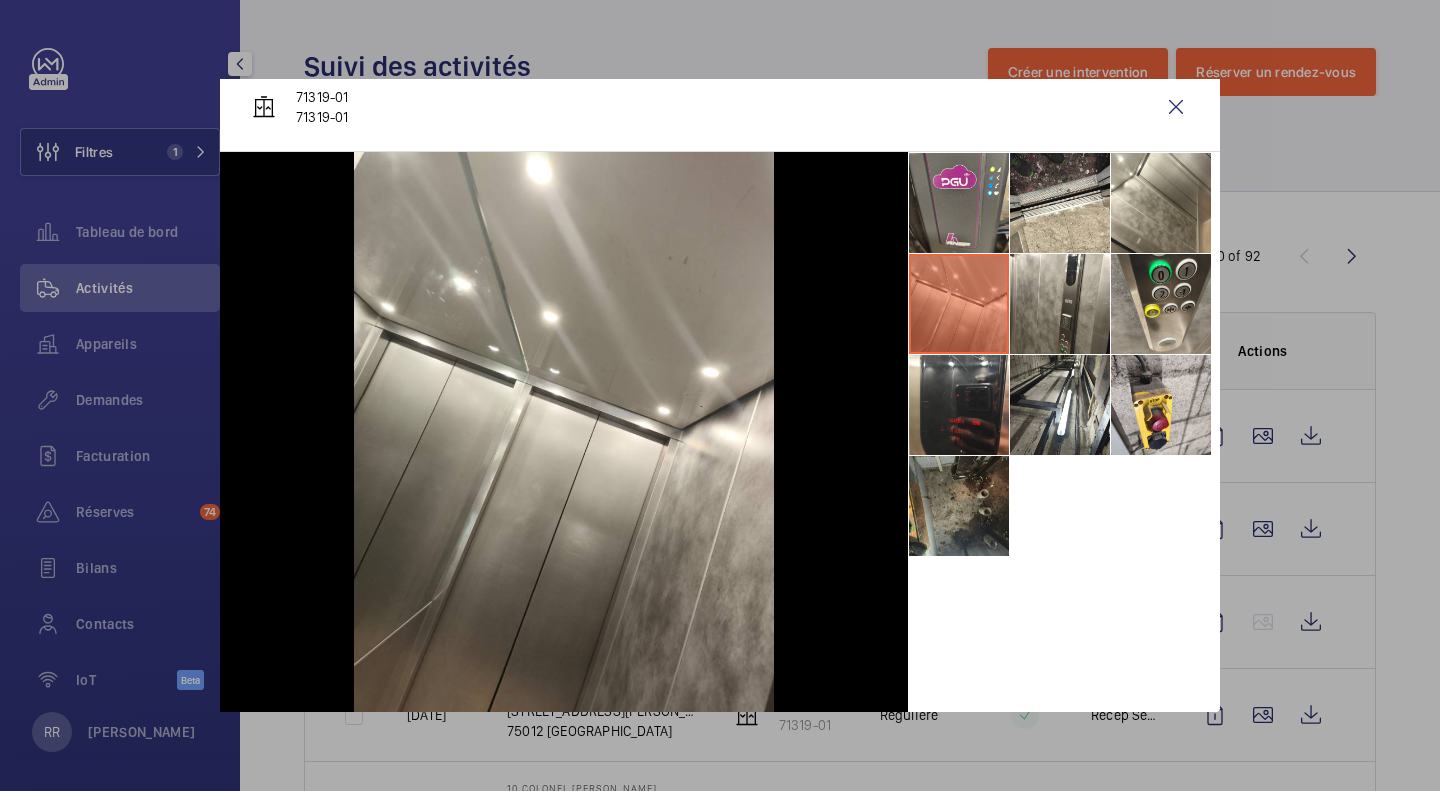 click at bounding box center [1176, 107] 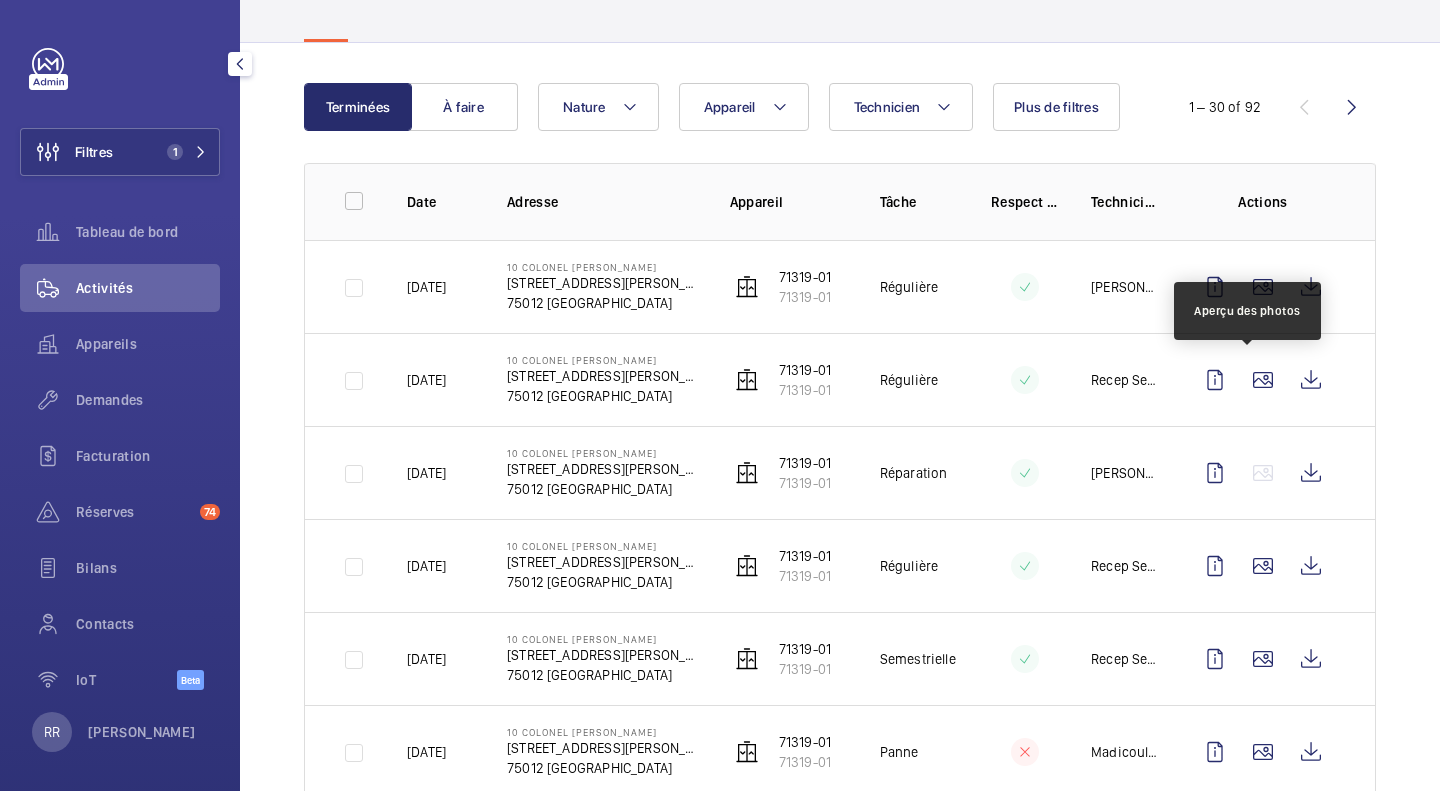 scroll, scrollTop: 150, scrollLeft: 0, axis: vertical 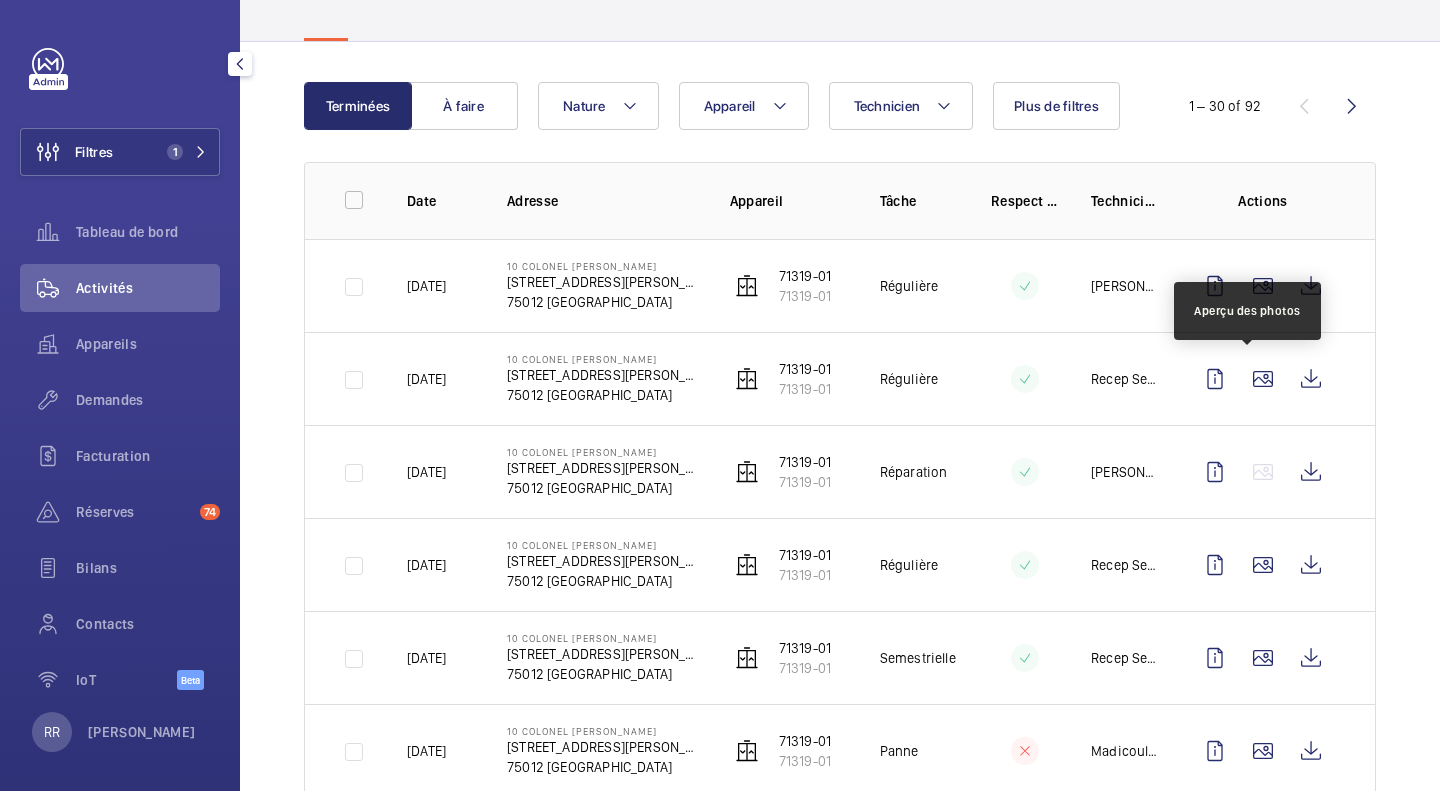 click 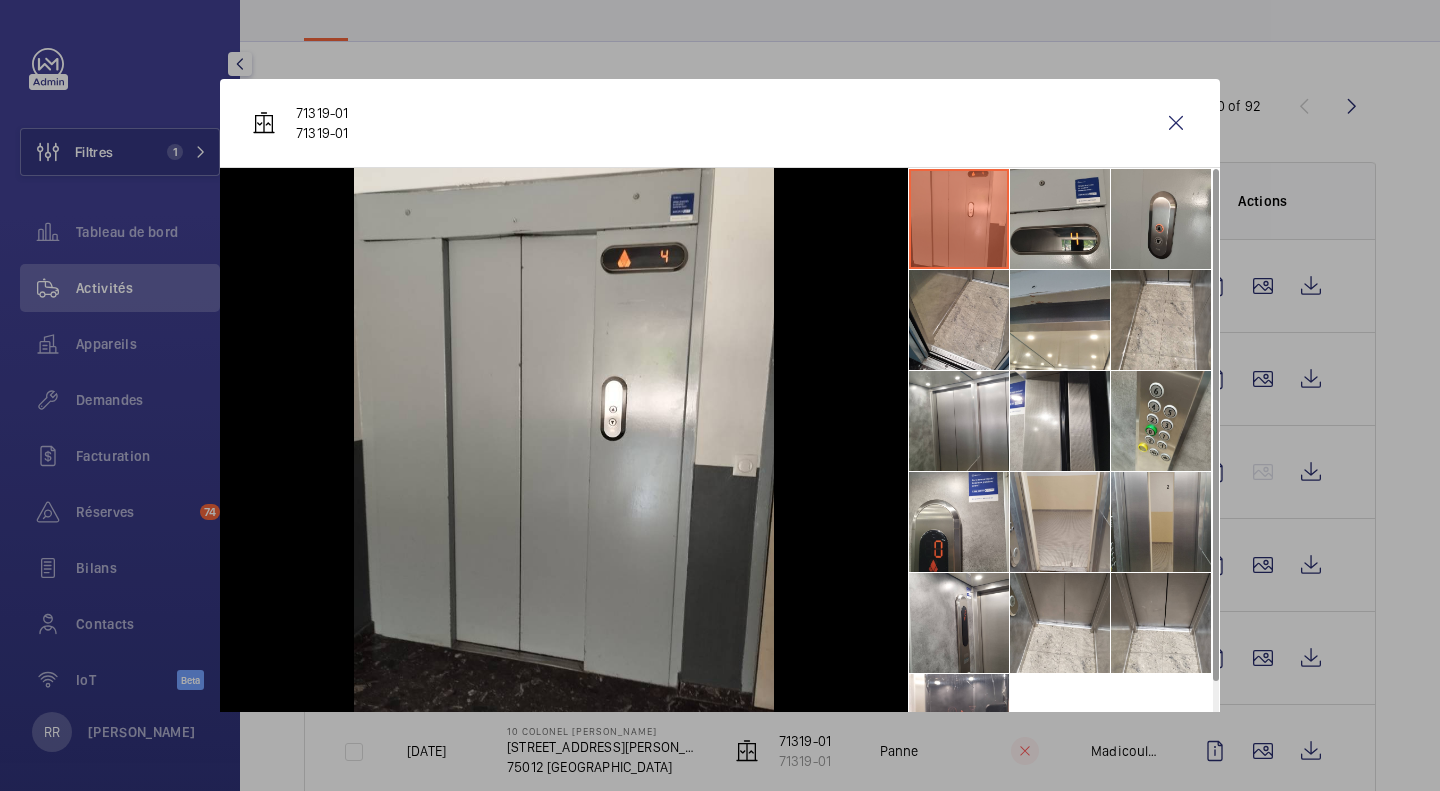 click at bounding box center (1176, 123) 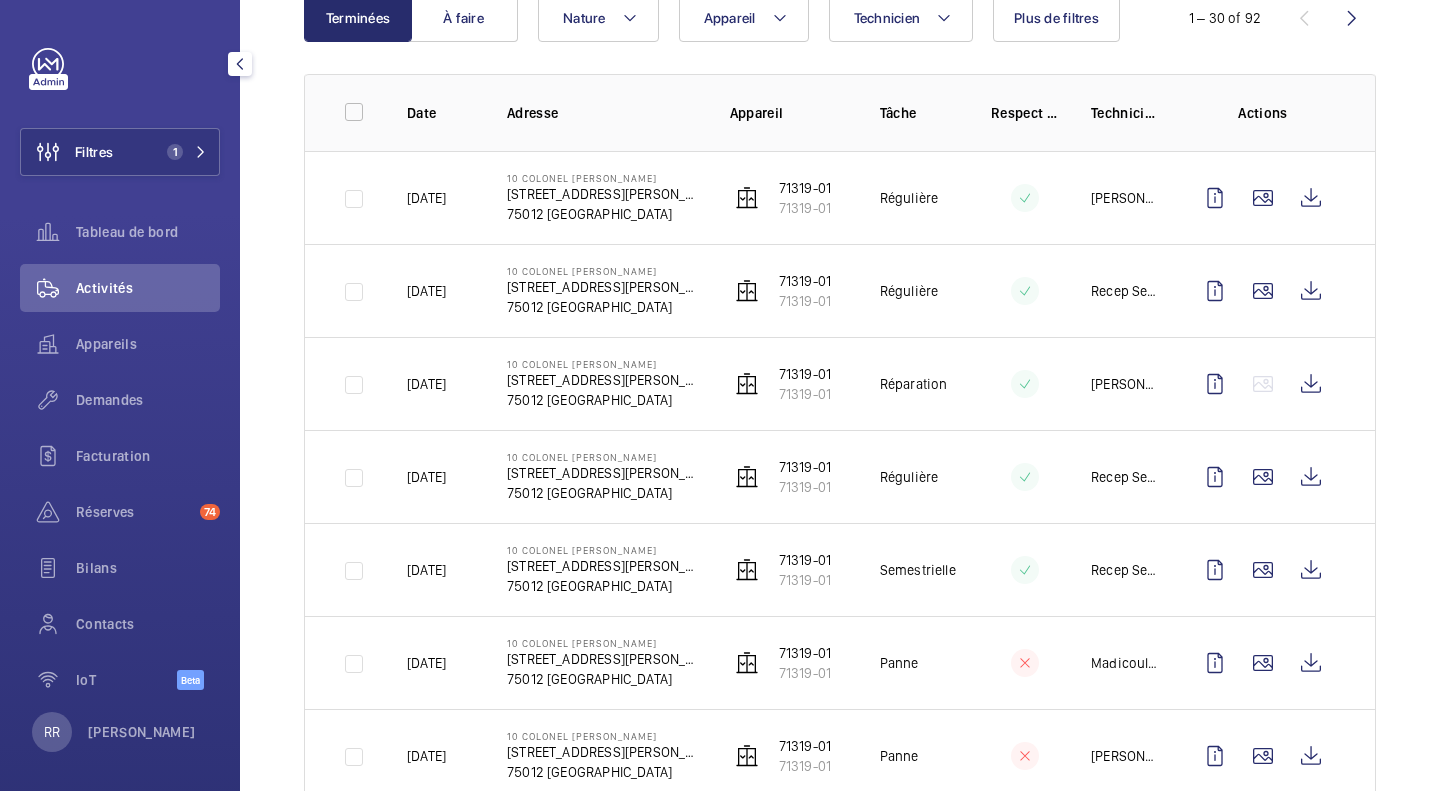 scroll, scrollTop: 279, scrollLeft: 0, axis: vertical 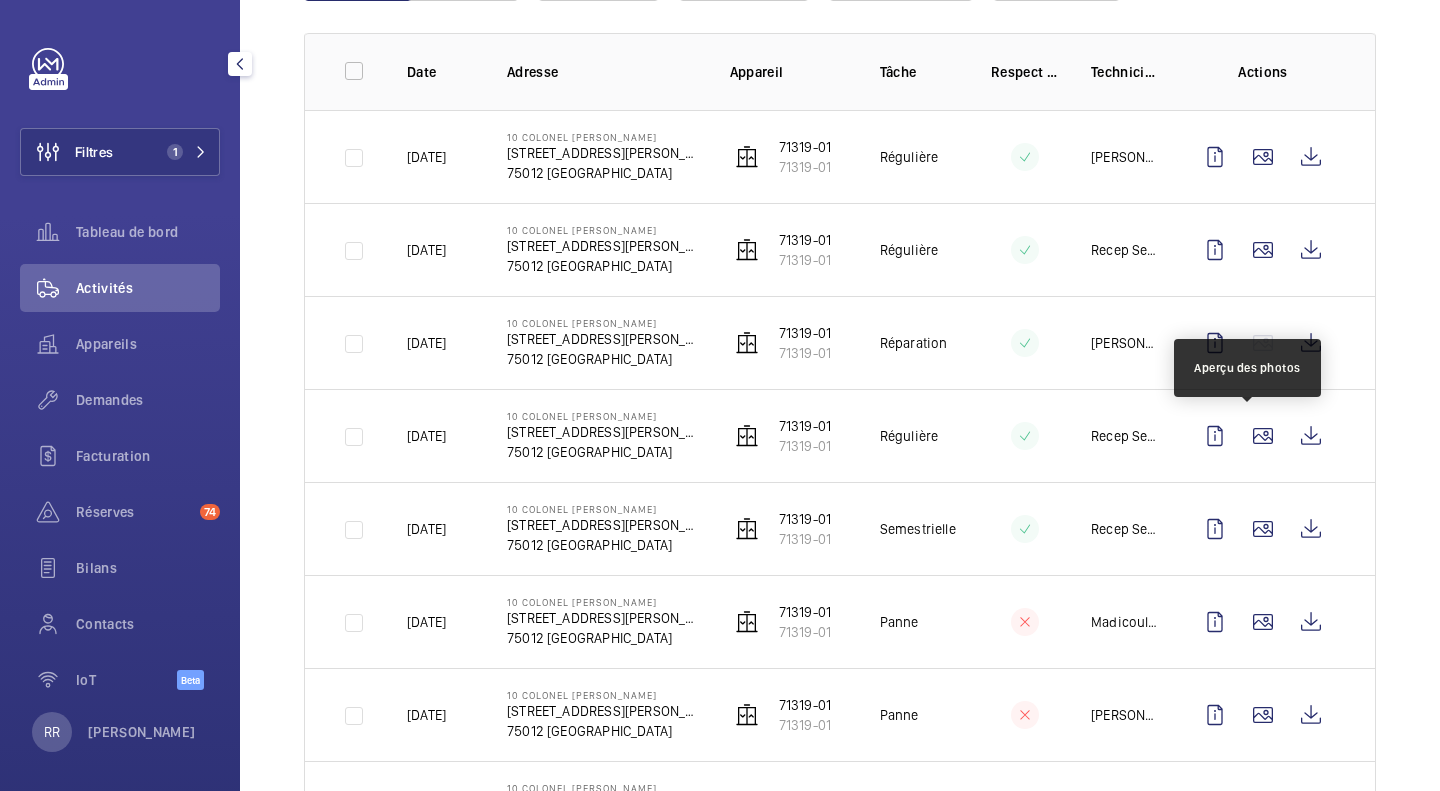 click 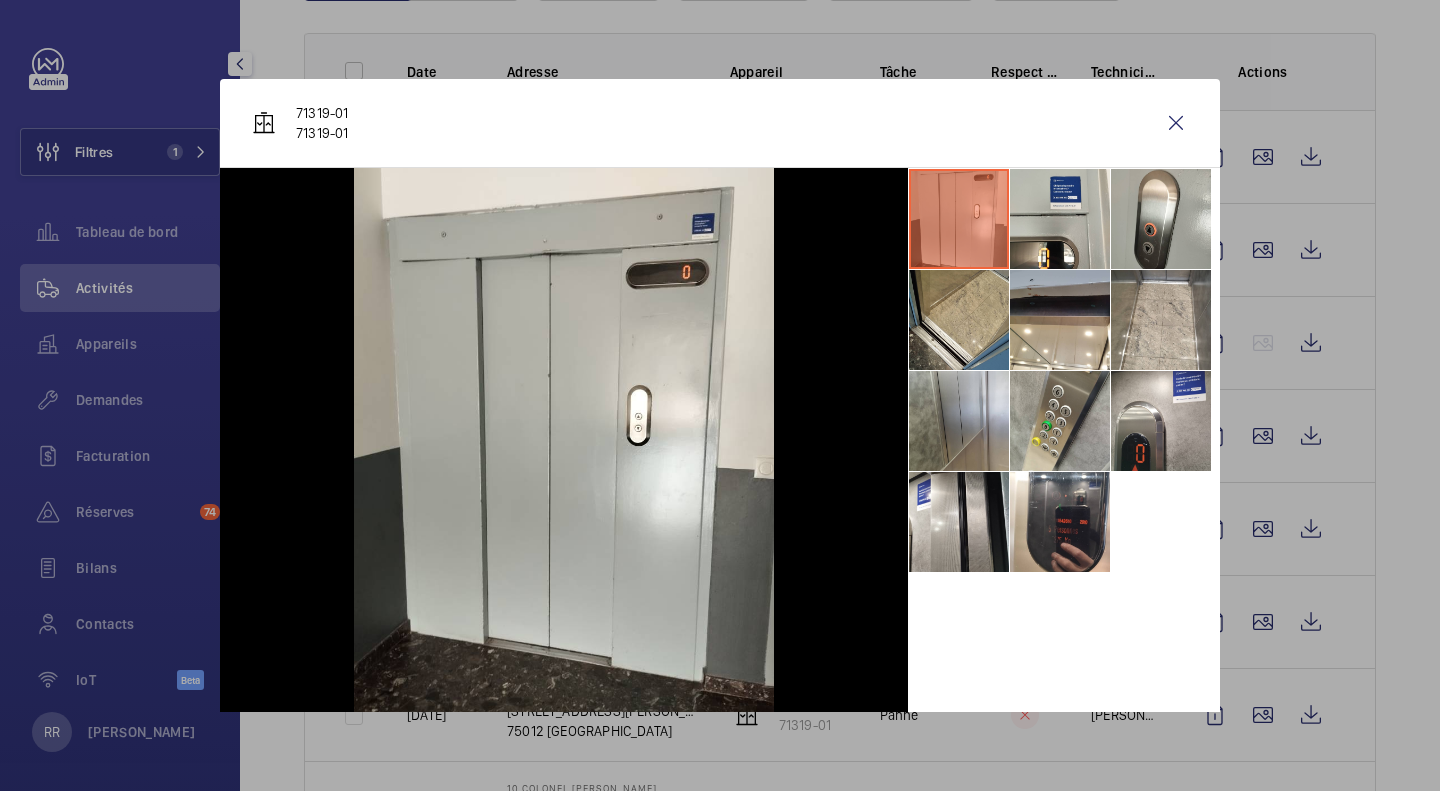 click at bounding box center [1060, 522] 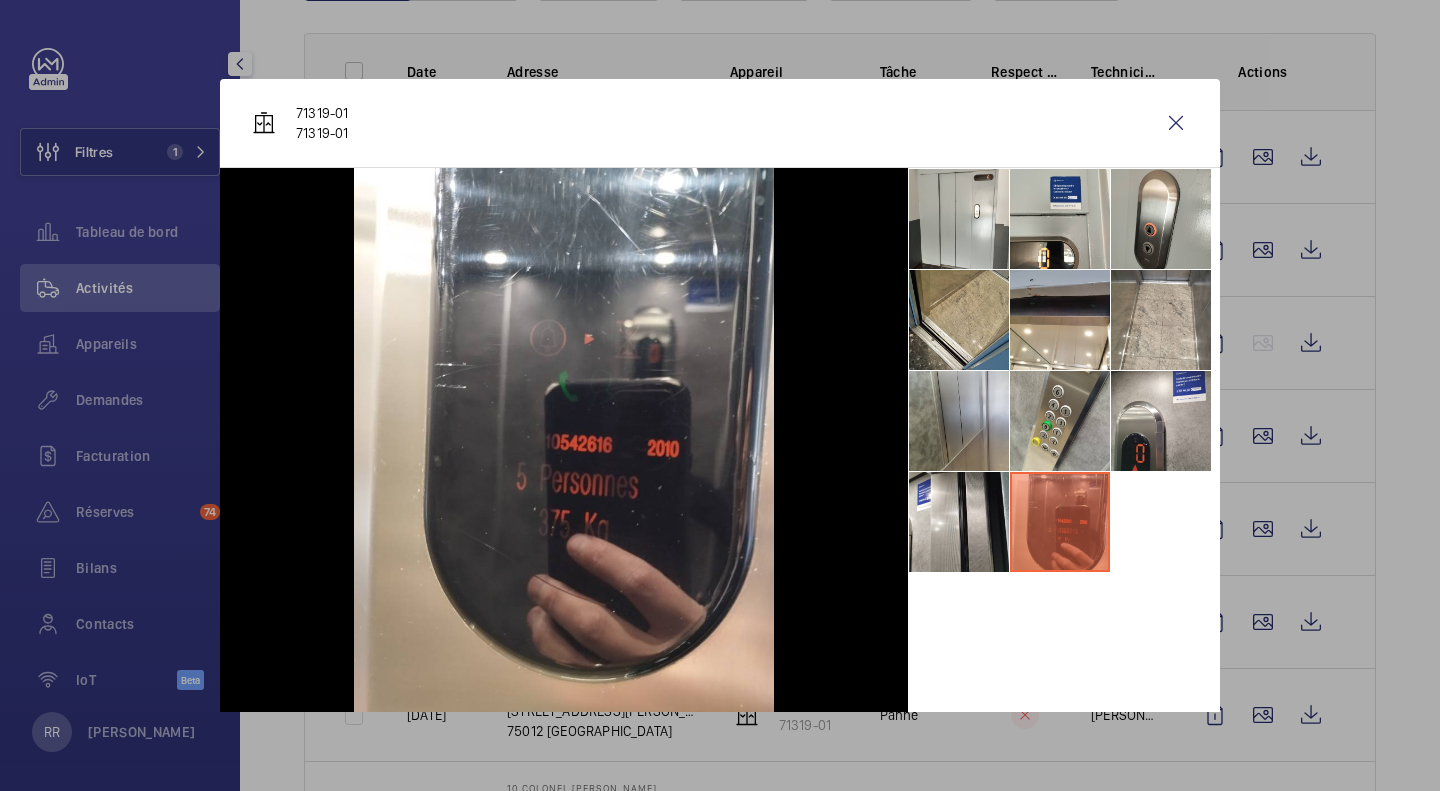 click at bounding box center [1176, 123] 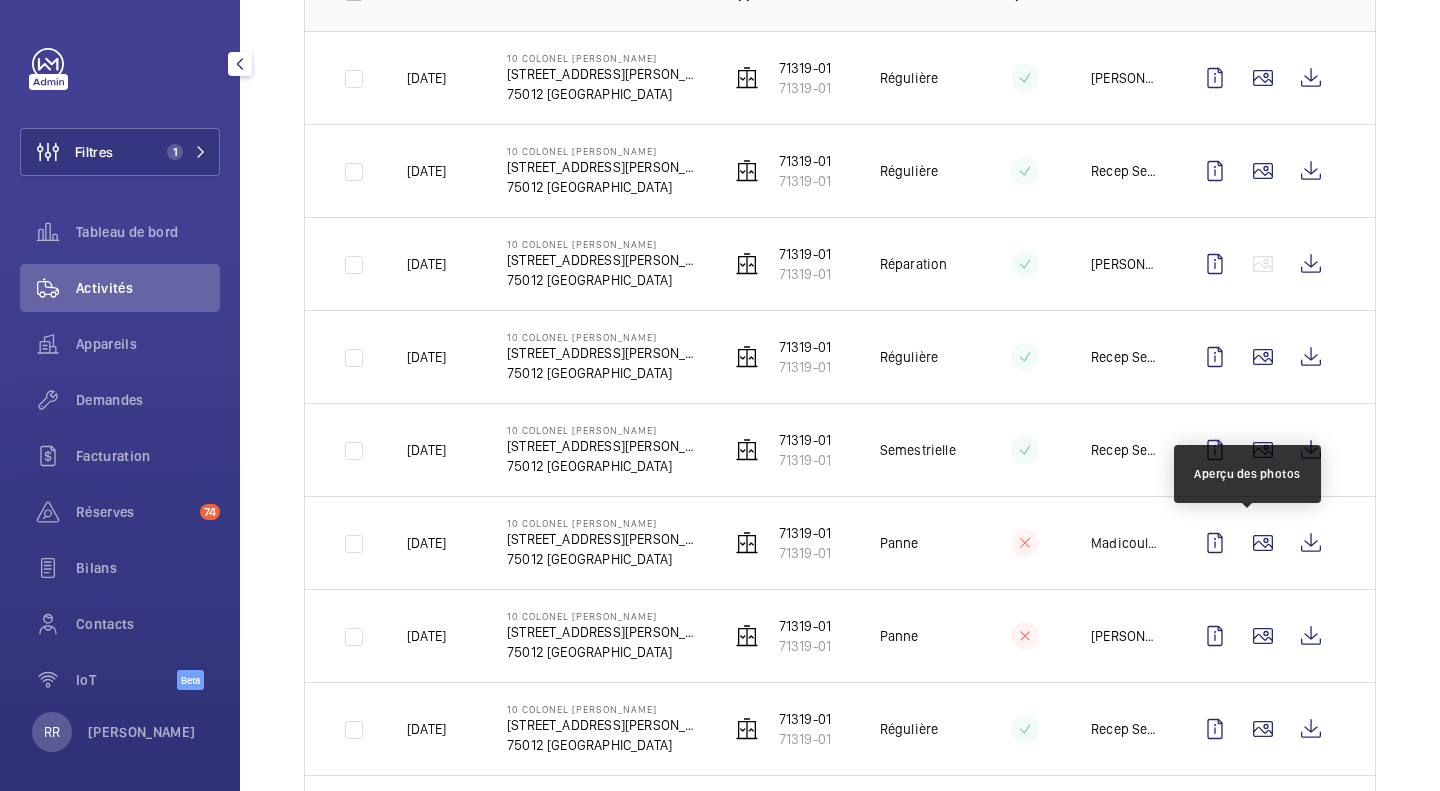 scroll, scrollTop: 359, scrollLeft: 0, axis: vertical 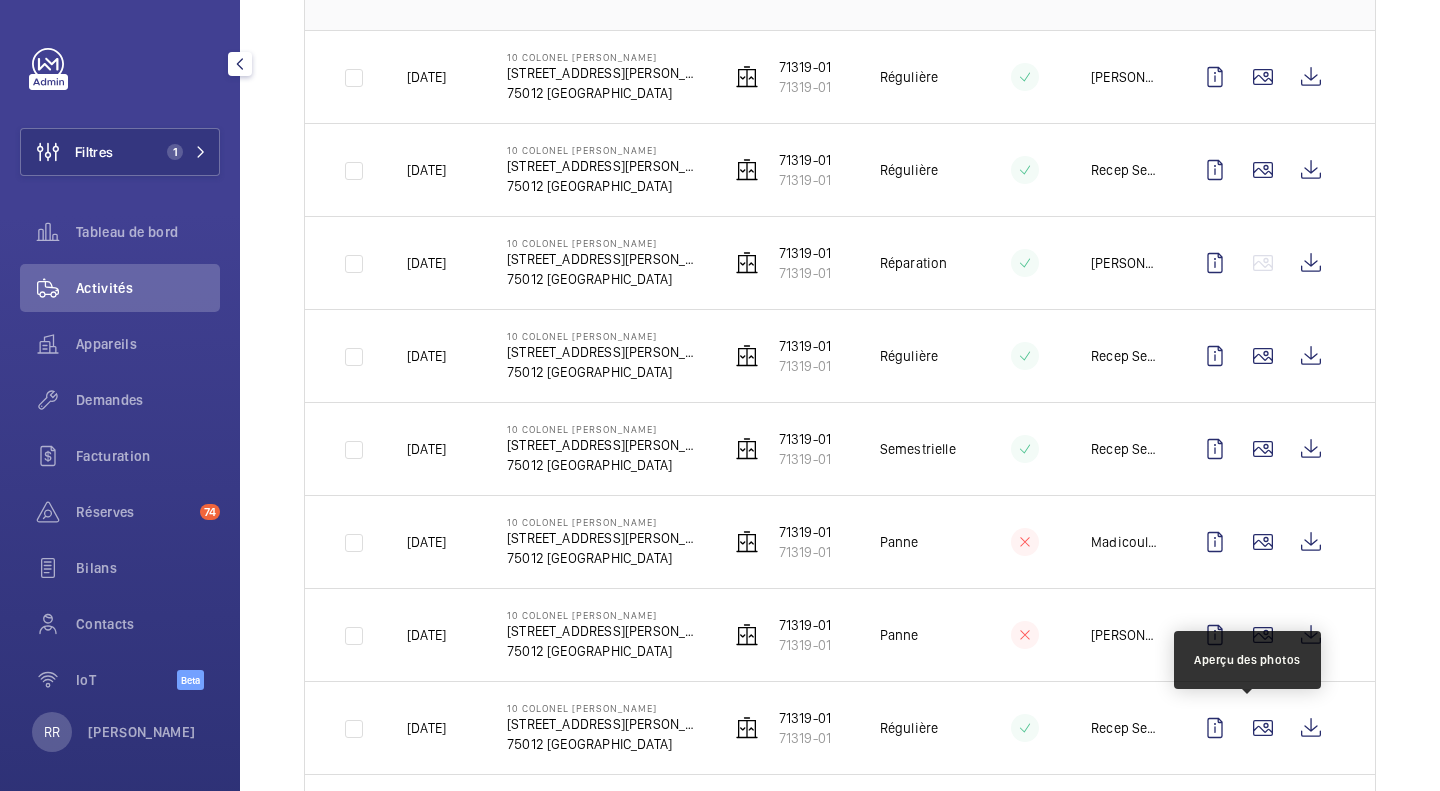 click 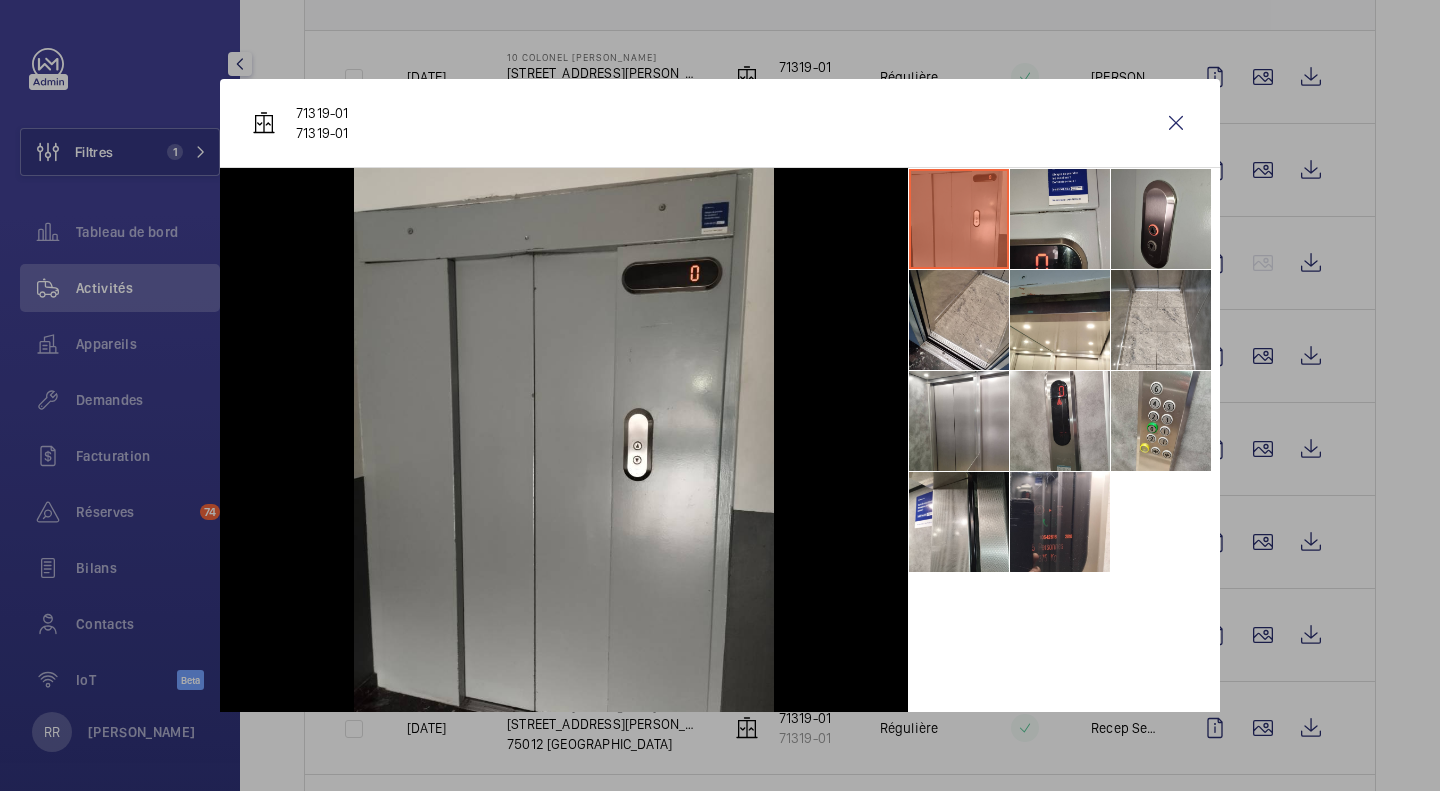 click at bounding box center (959, 421) 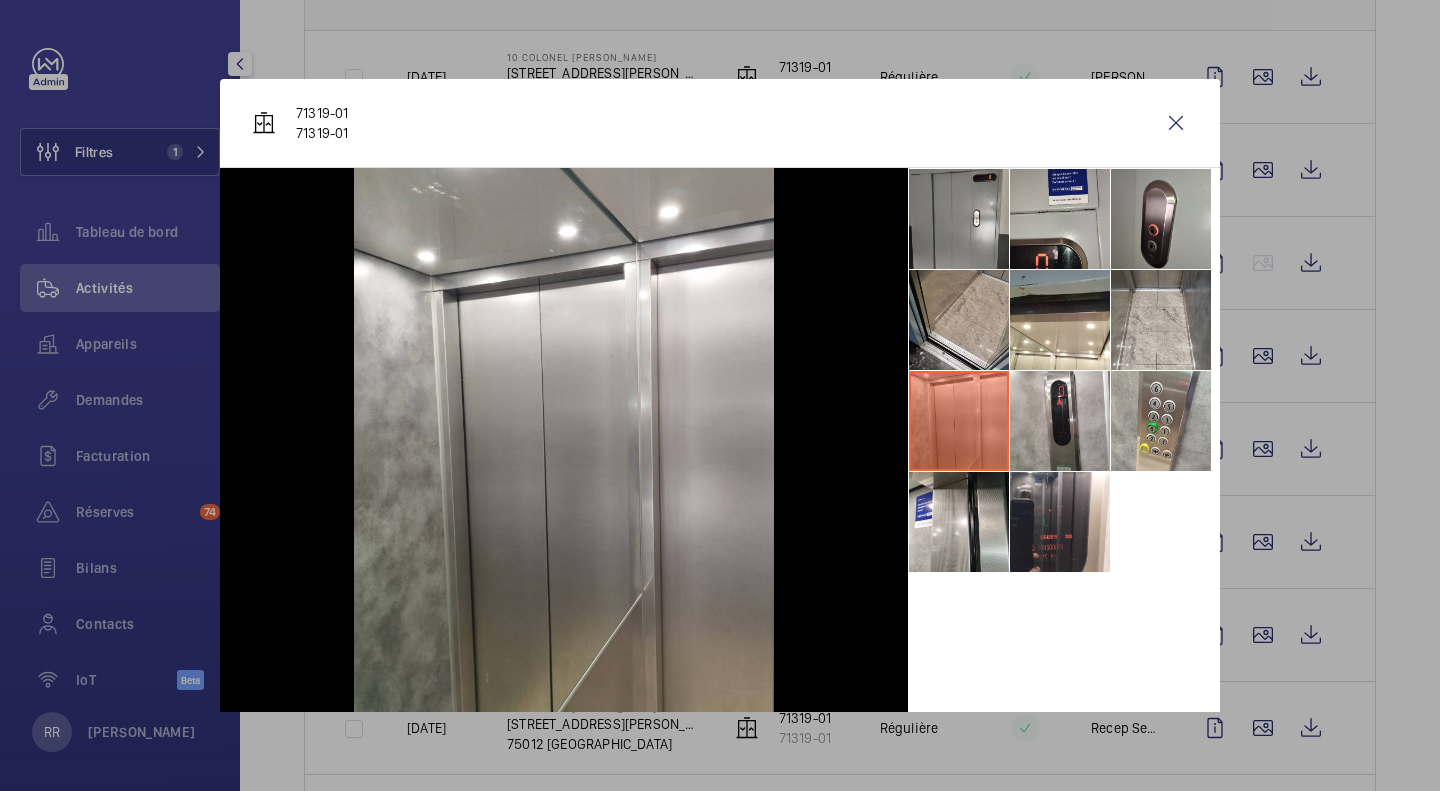 click at bounding box center [959, 320] 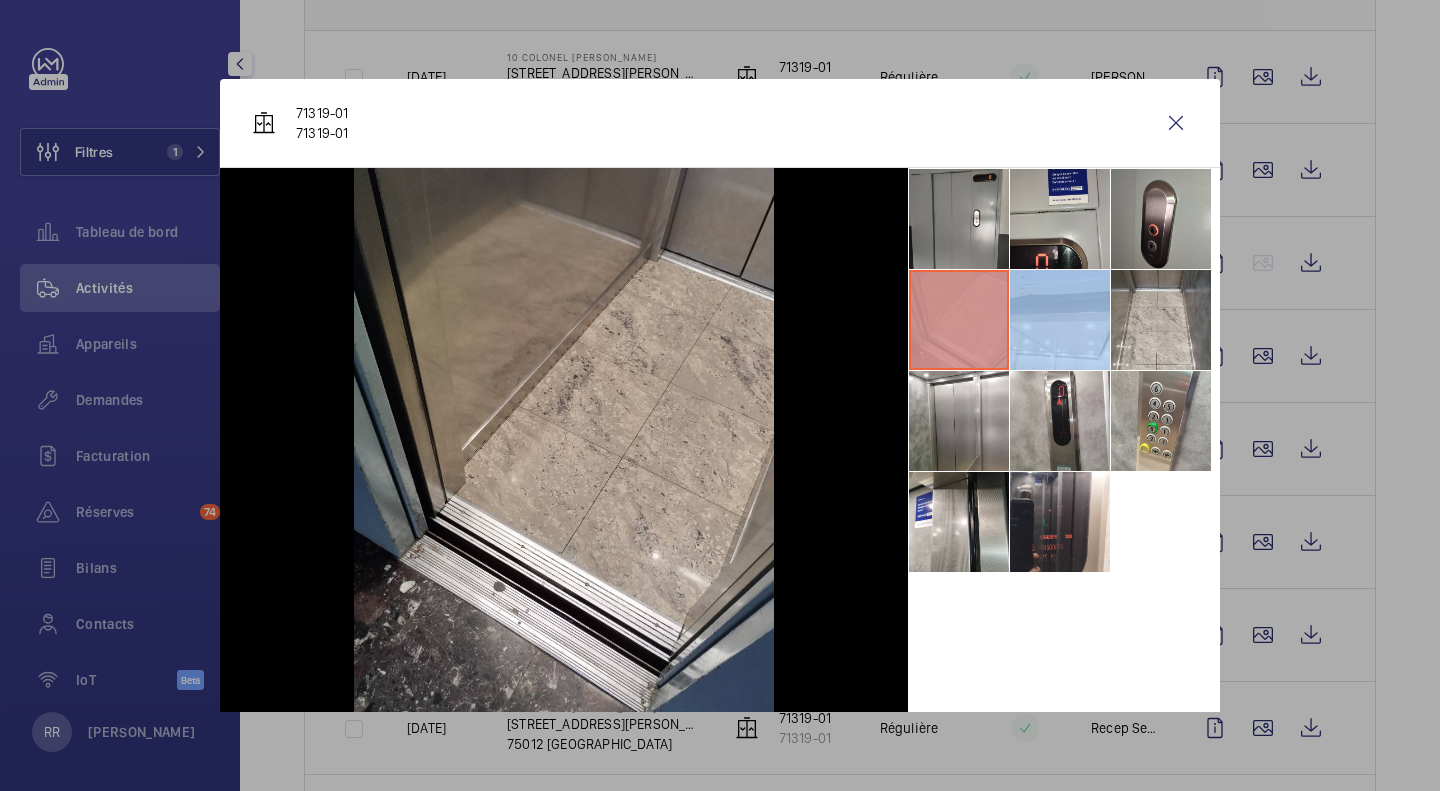 click at bounding box center (959, 320) 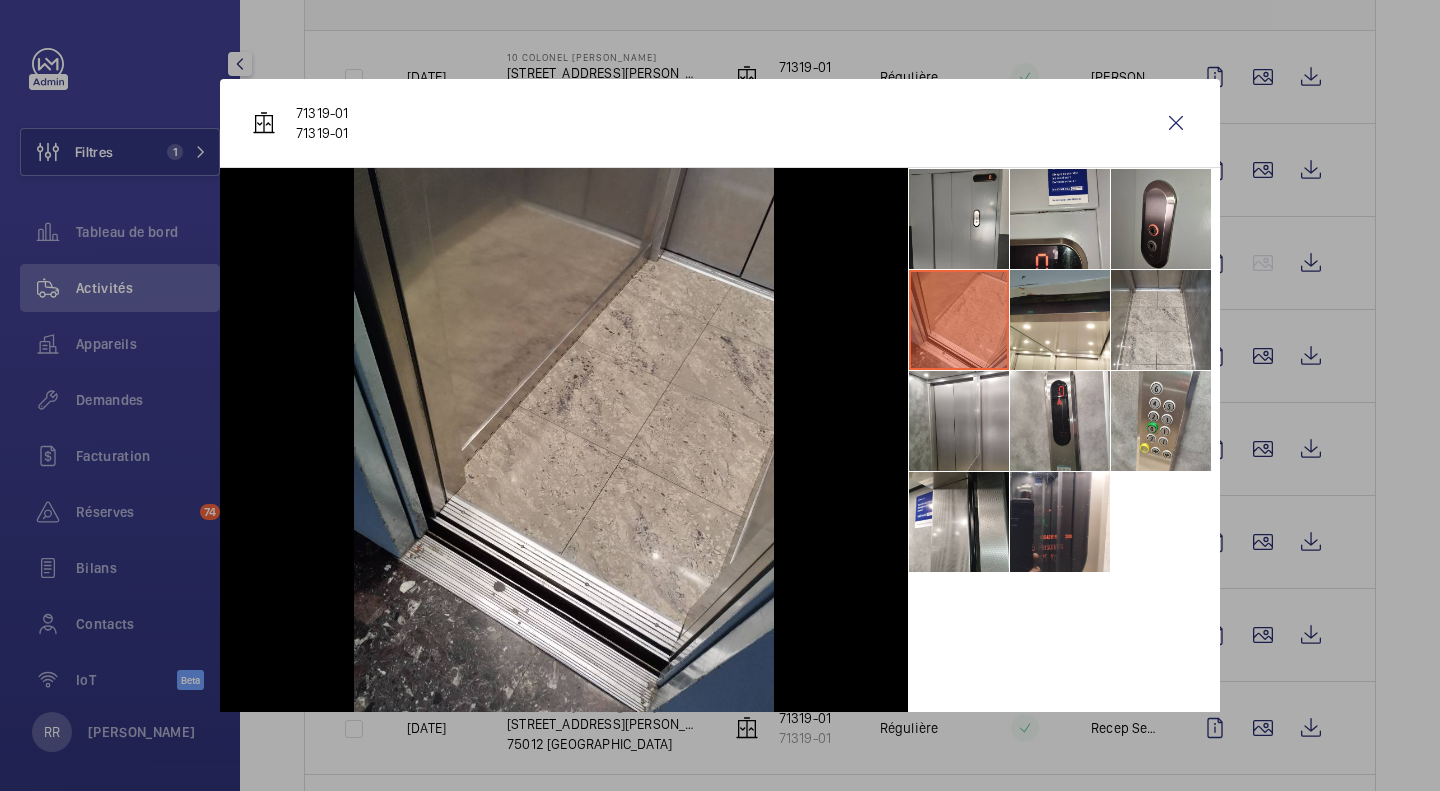 click at bounding box center [959, 522] 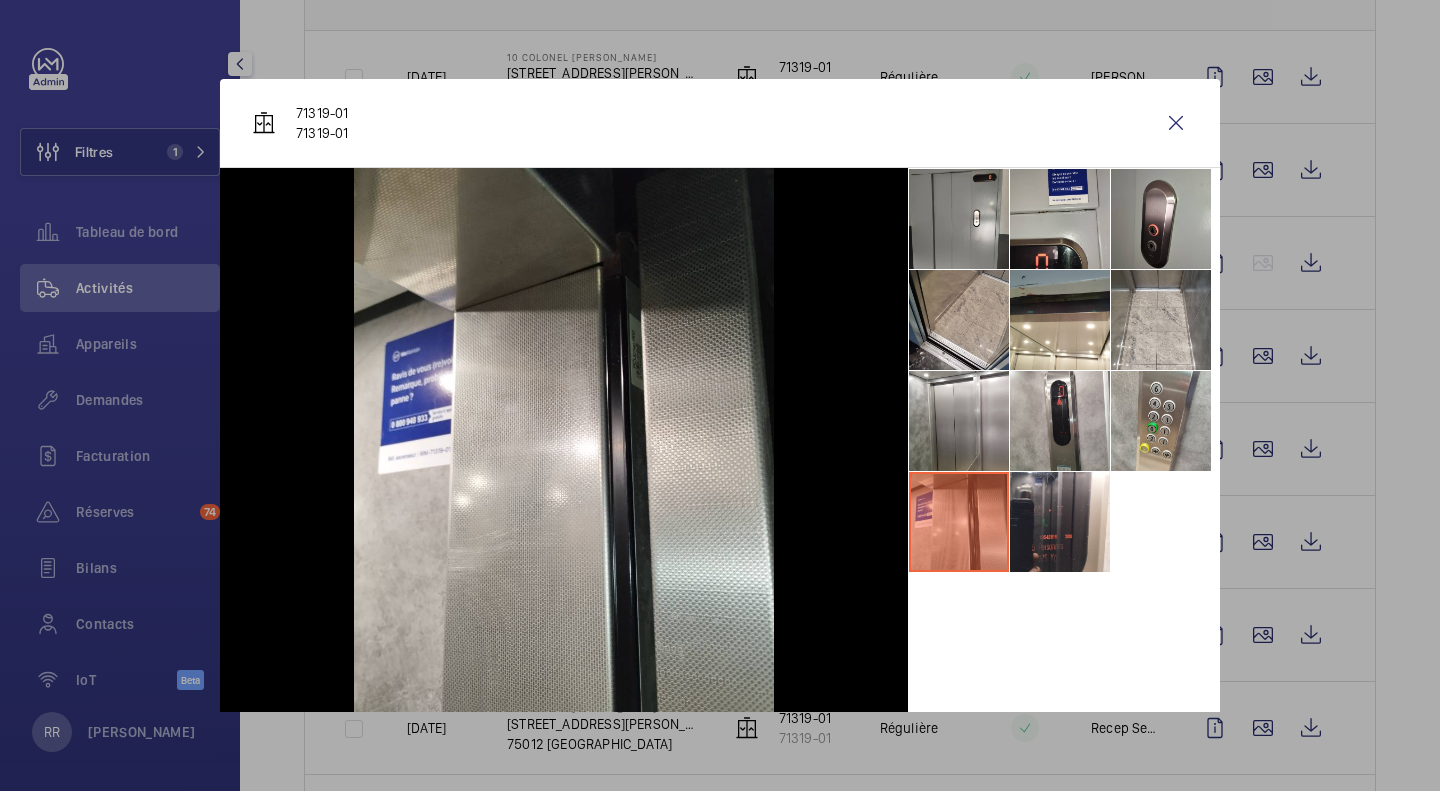 click at bounding box center [1060, 421] 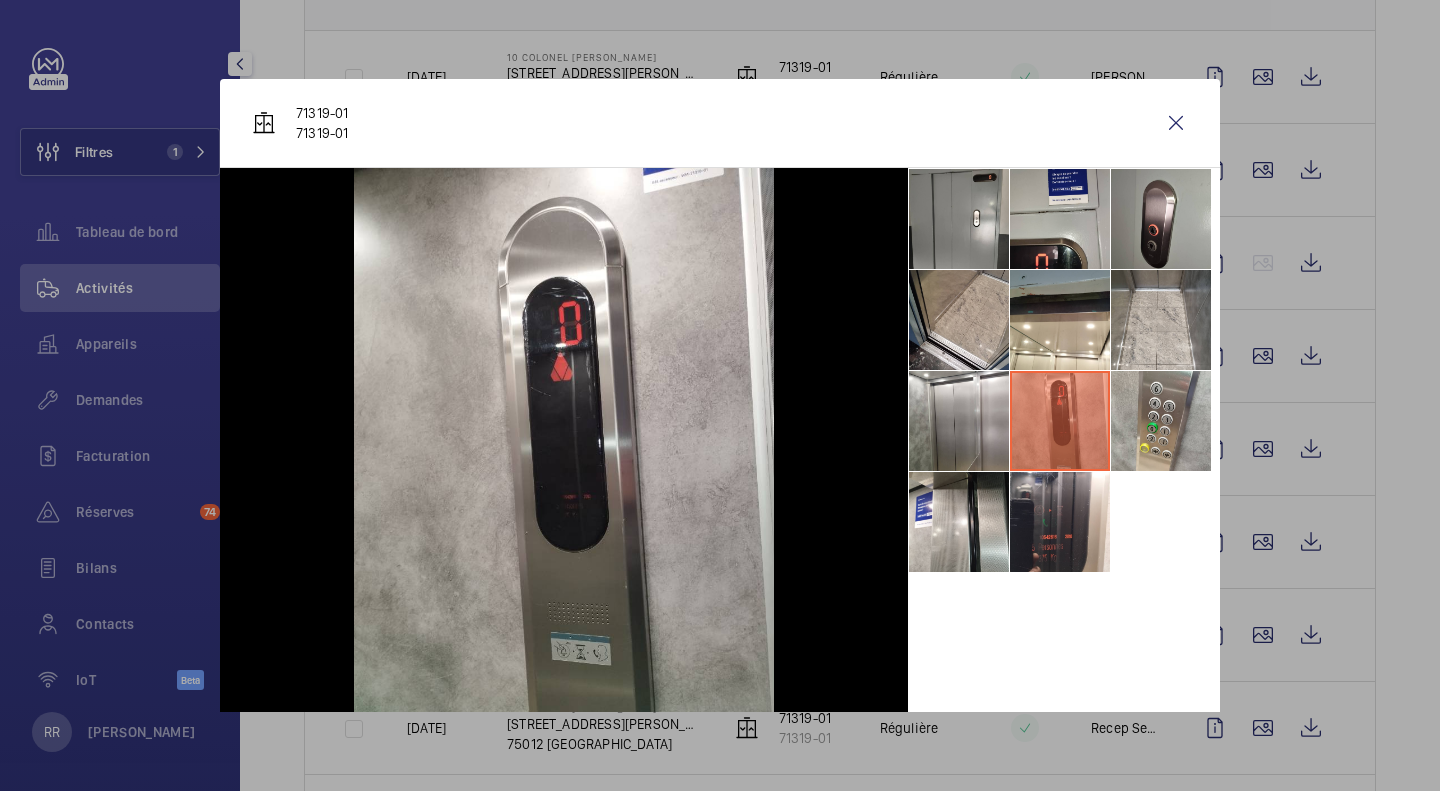 click at bounding box center (1060, 320) 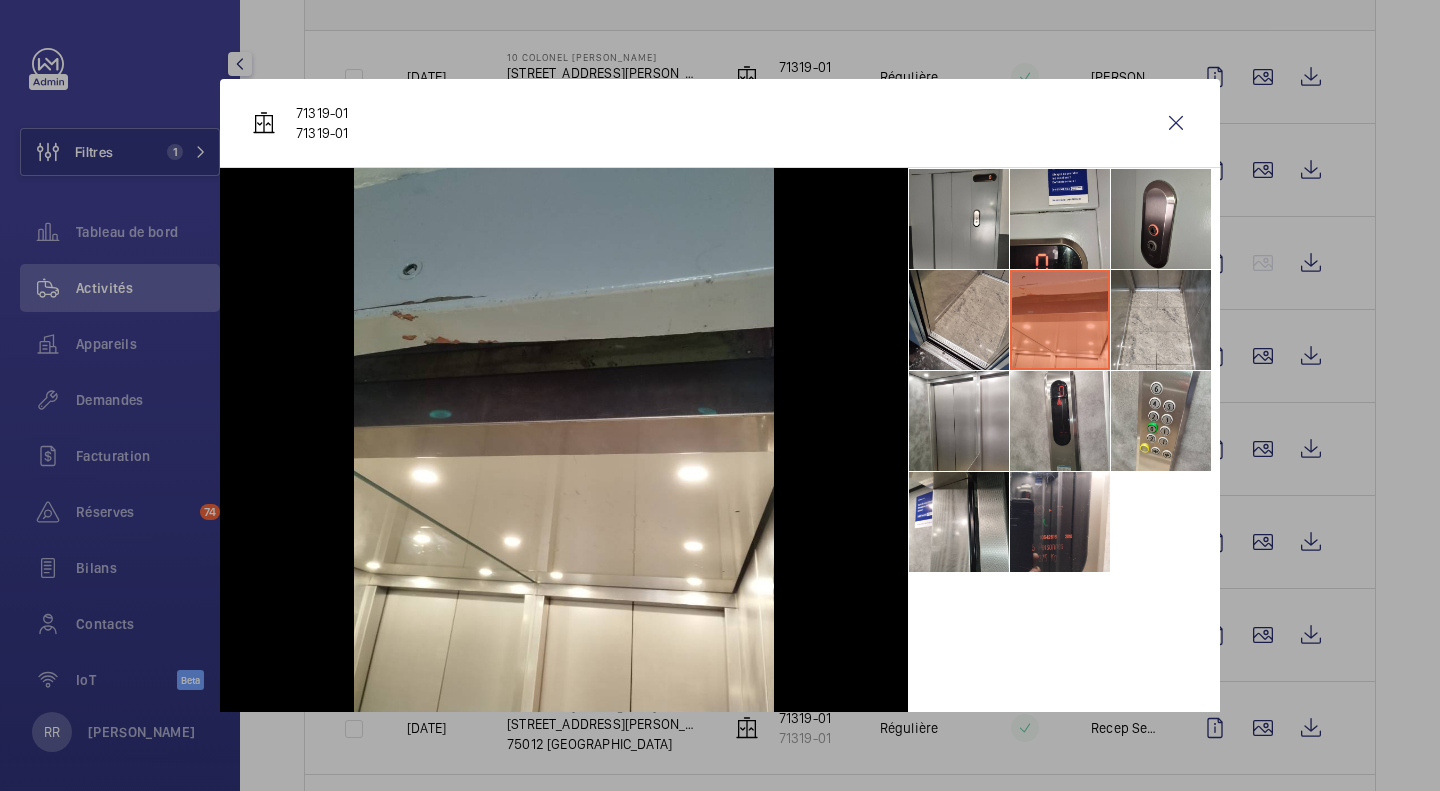 click at bounding box center [1161, 320] 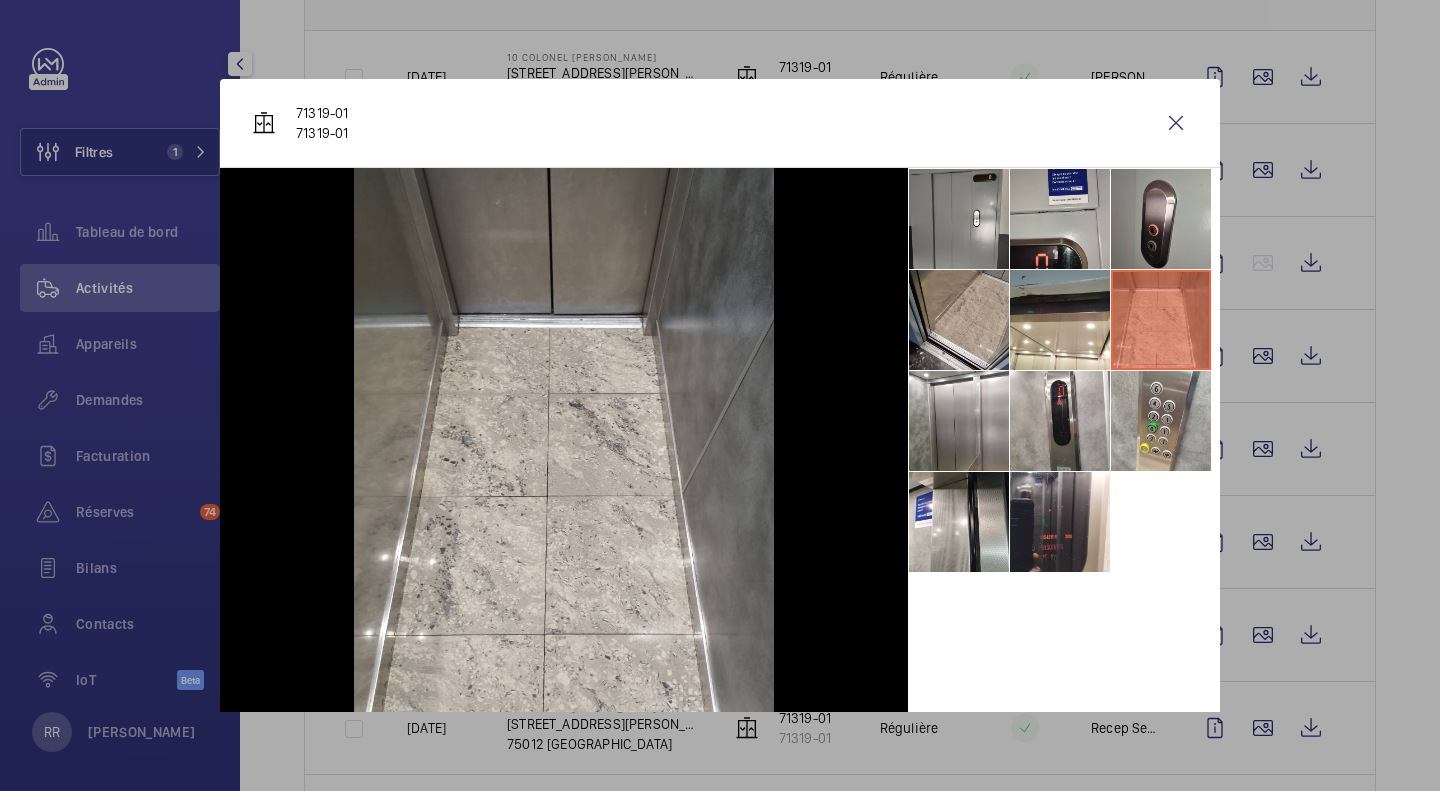 click at bounding box center [720, 395] 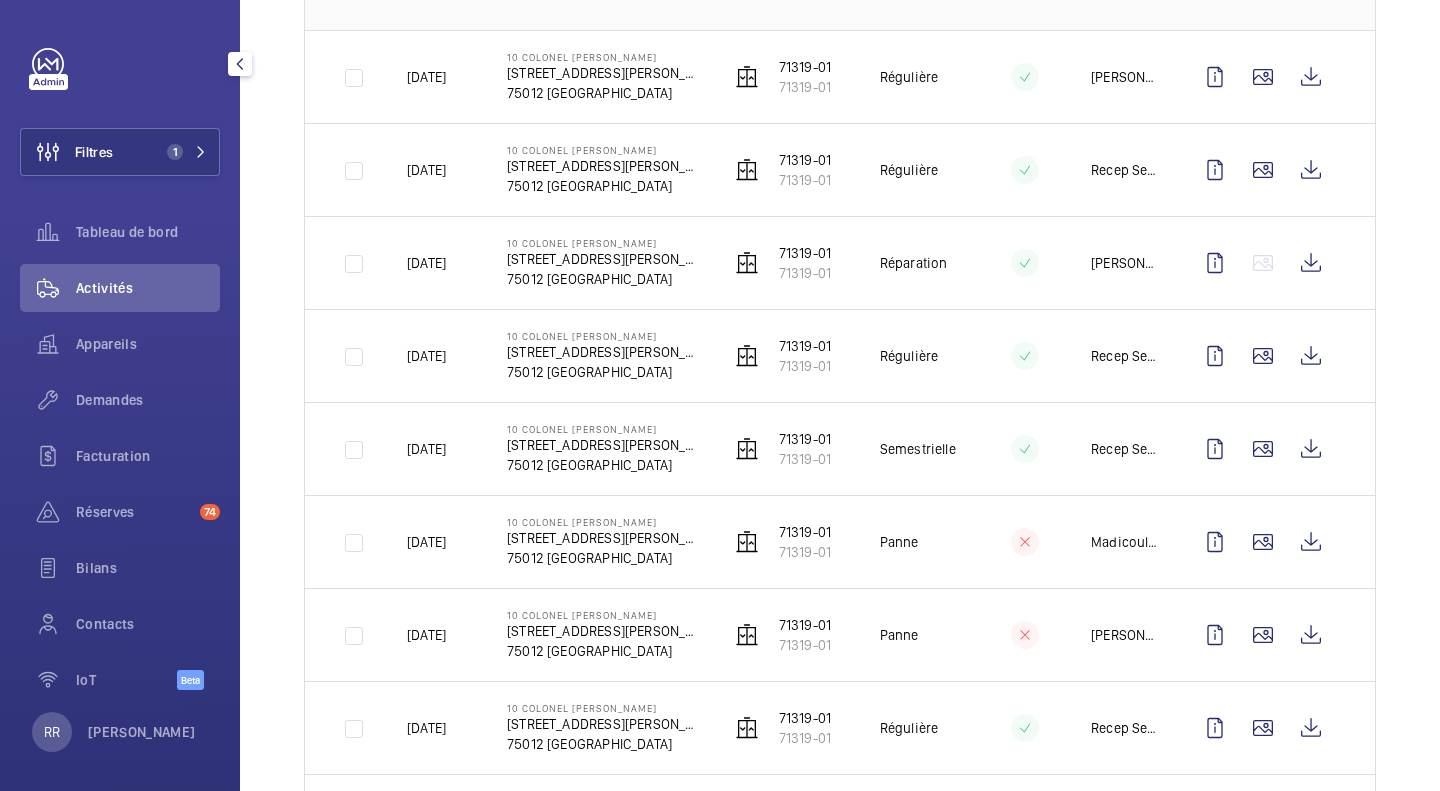 scroll, scrollTop: 531, scrollLeft: 0, axis: vertical 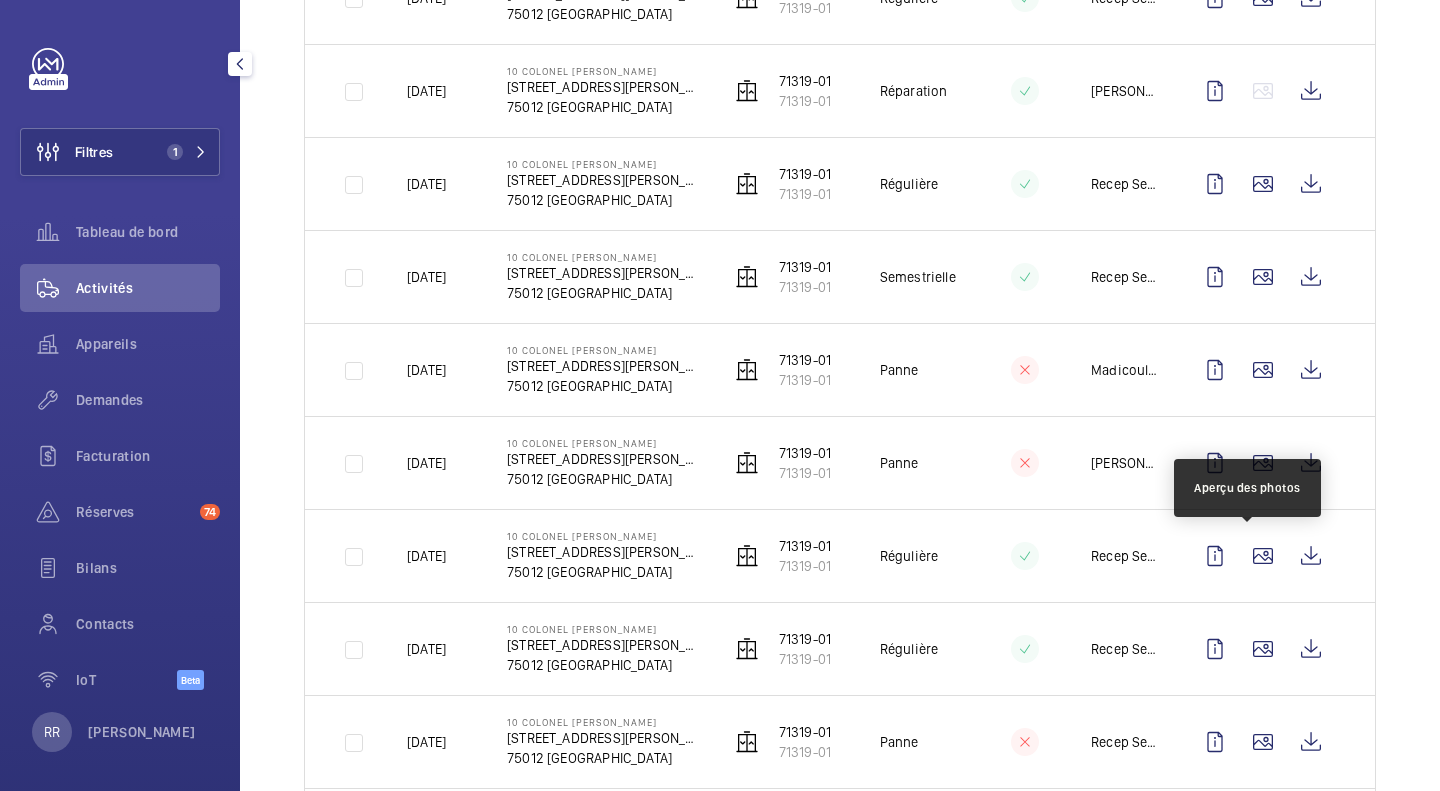 click 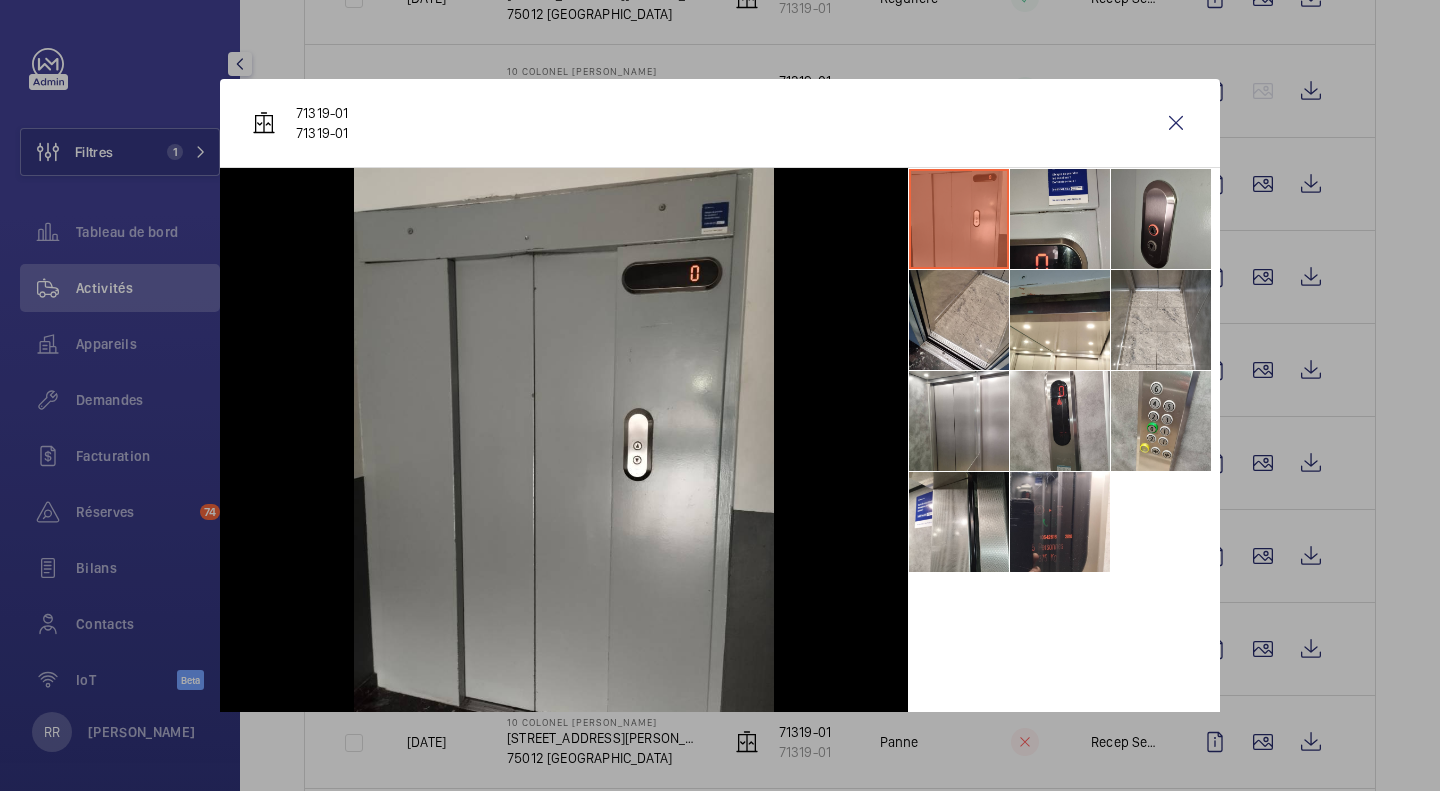 click at bounding box center [959, 421] 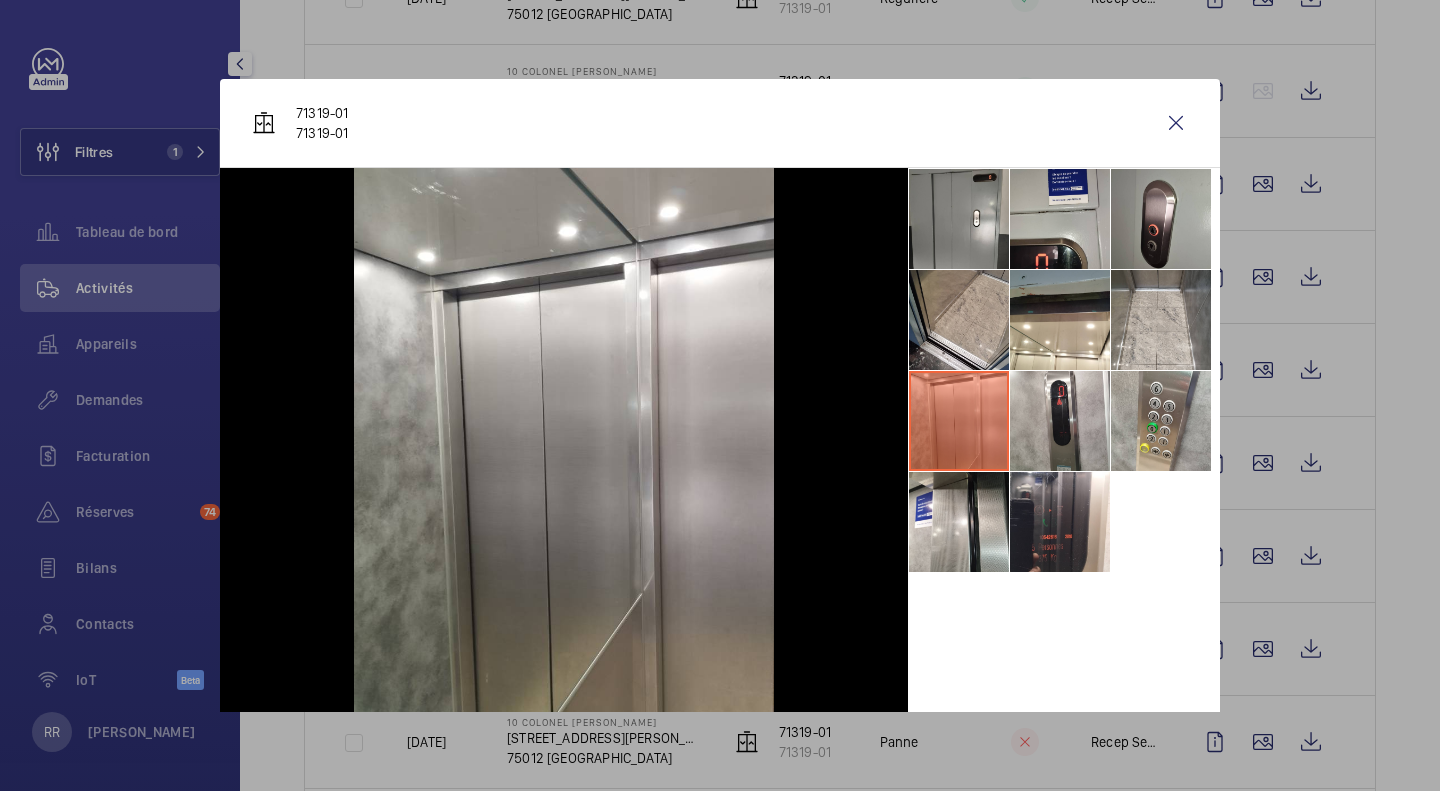 click at bounding box center [959, 522] 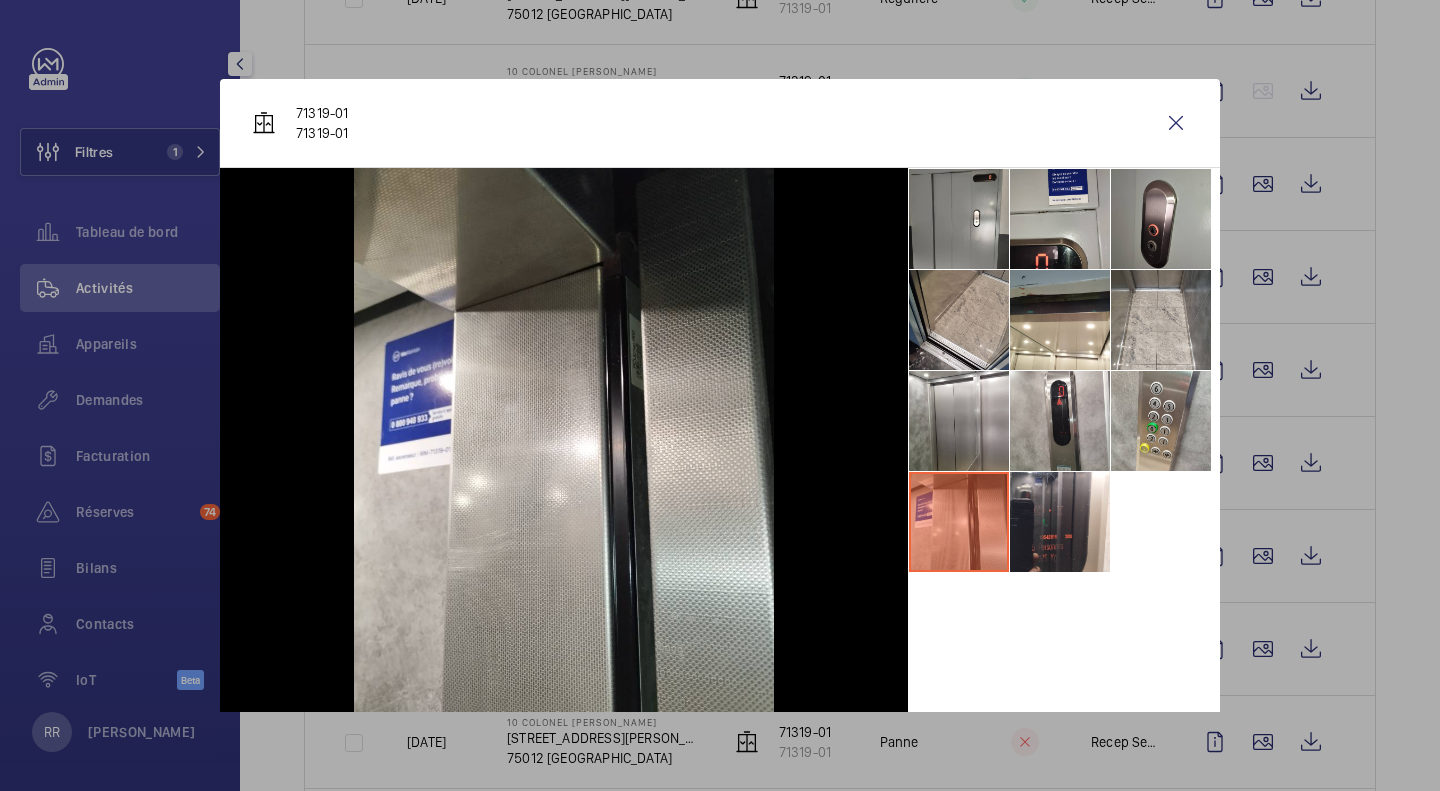 click at bounding box center (1060, 522) 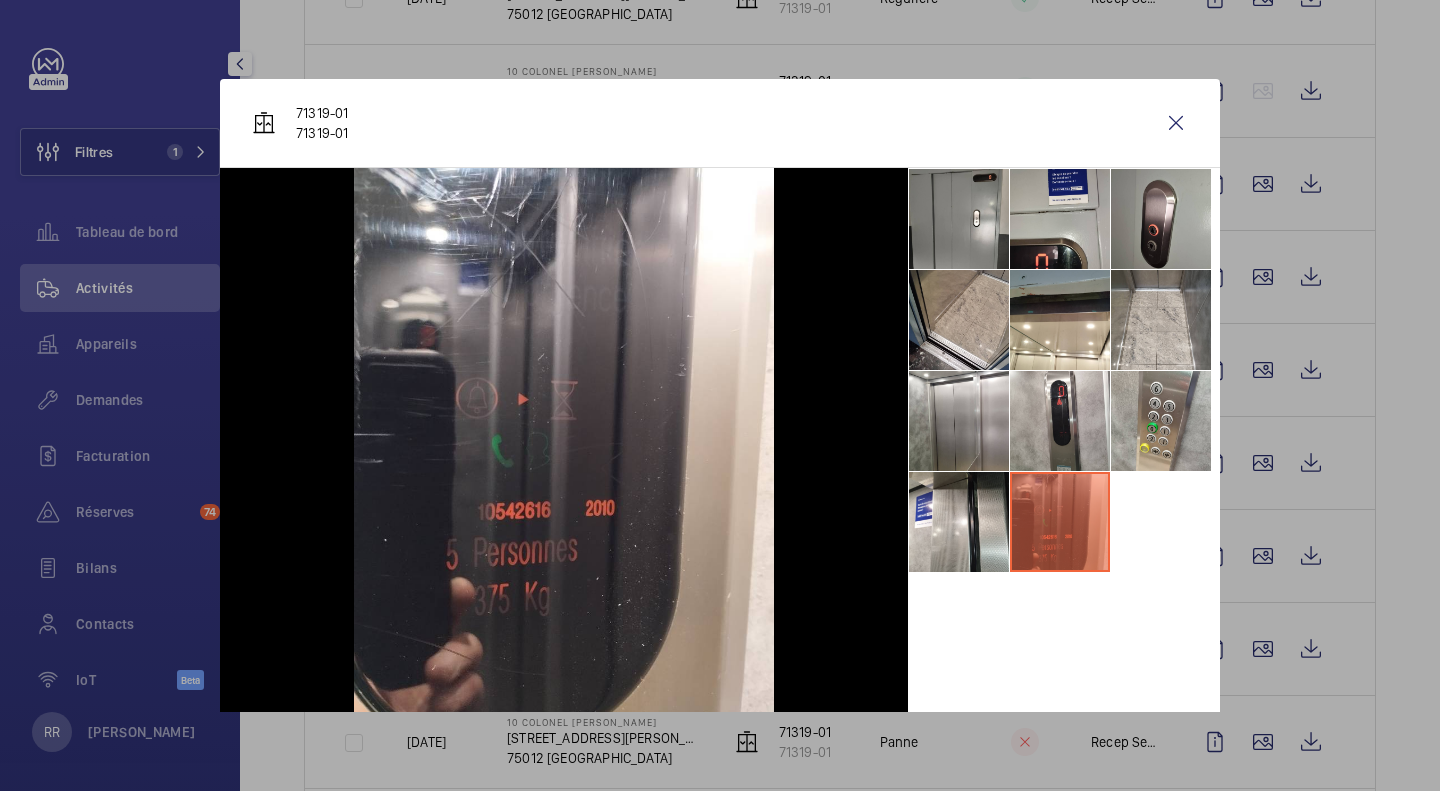 click at bounding box center (1161, 421) 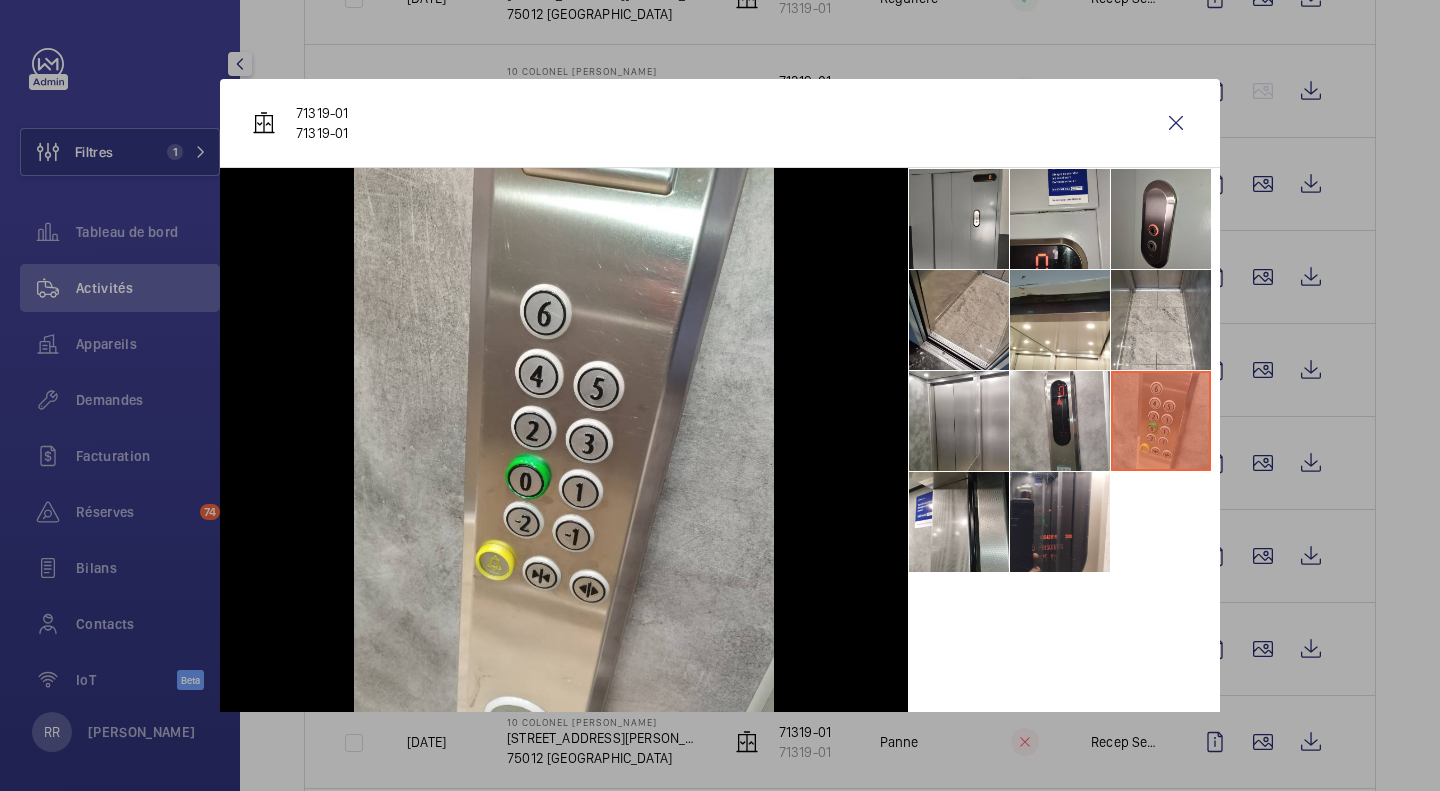 click at bounding box center [1161, 320] 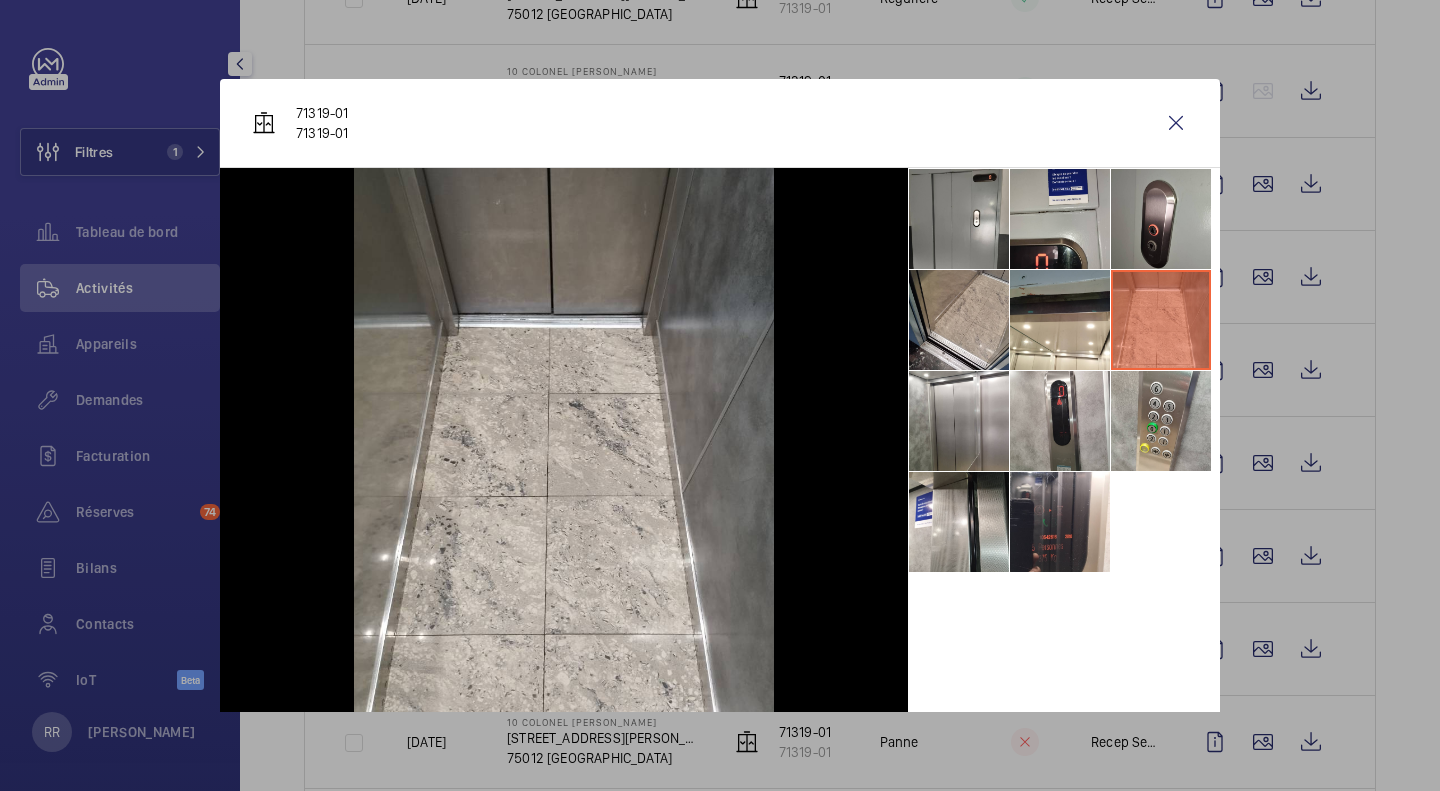 click at bounding box center [1161, 219] 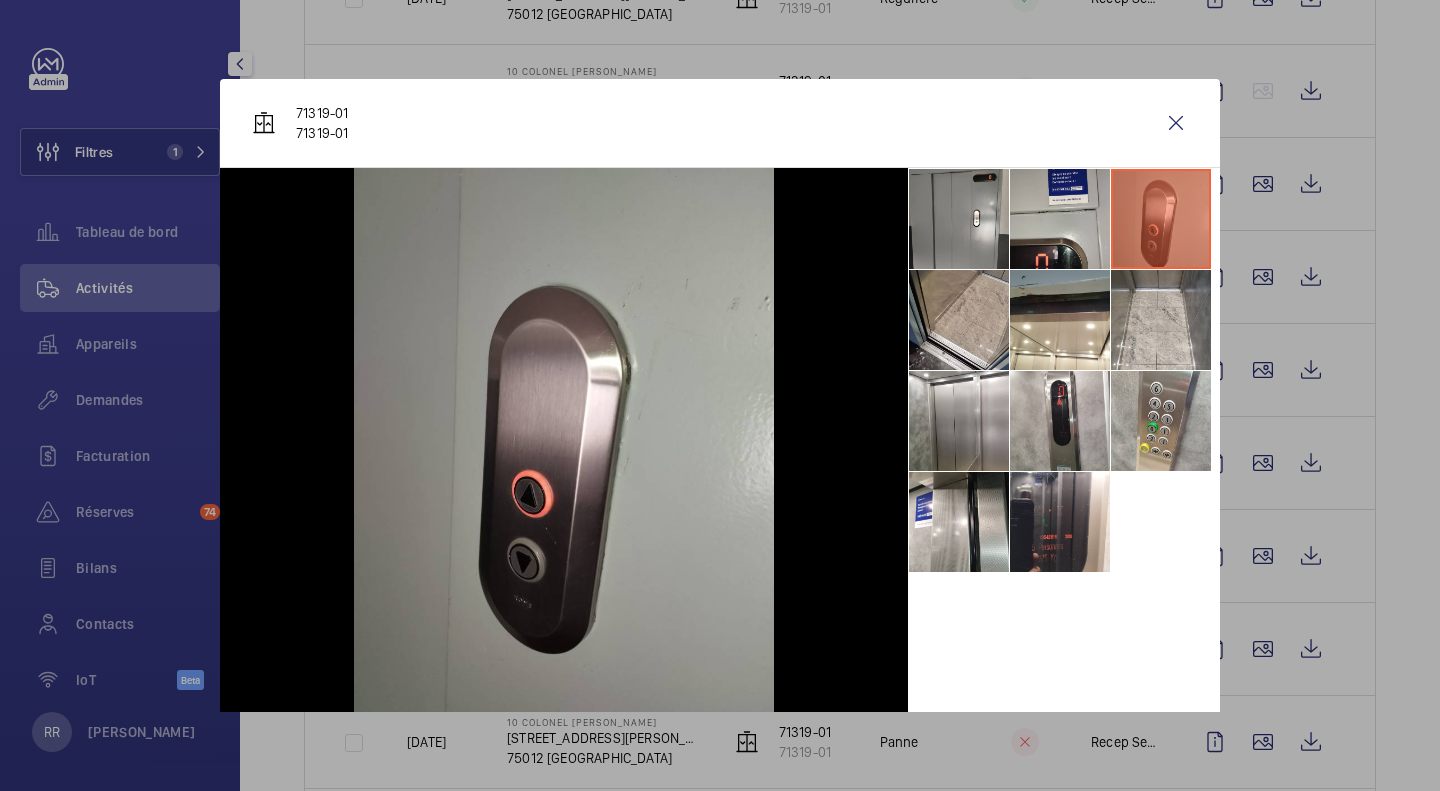 click at bounding box center (1060, 219) 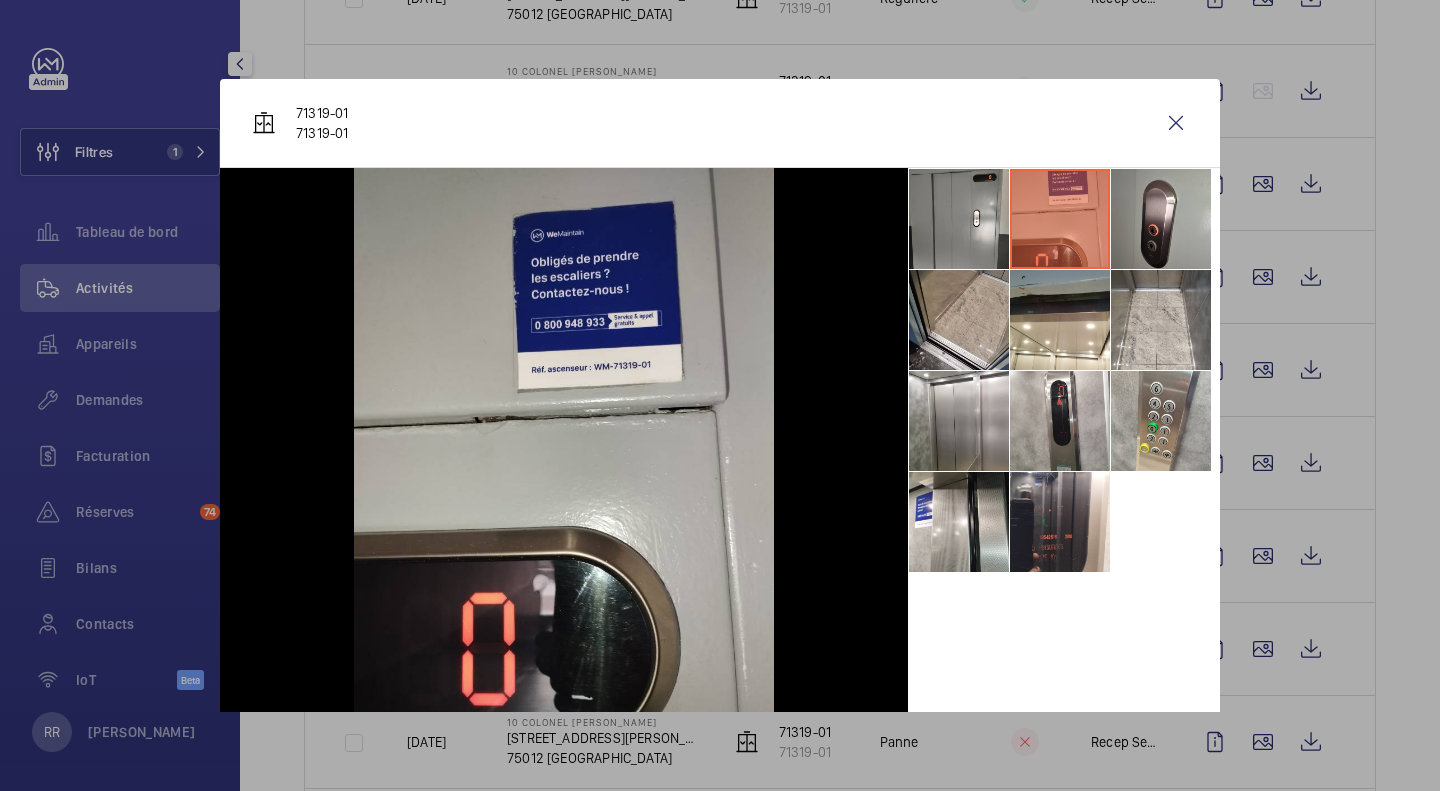 click at bounding box center (720, 395) 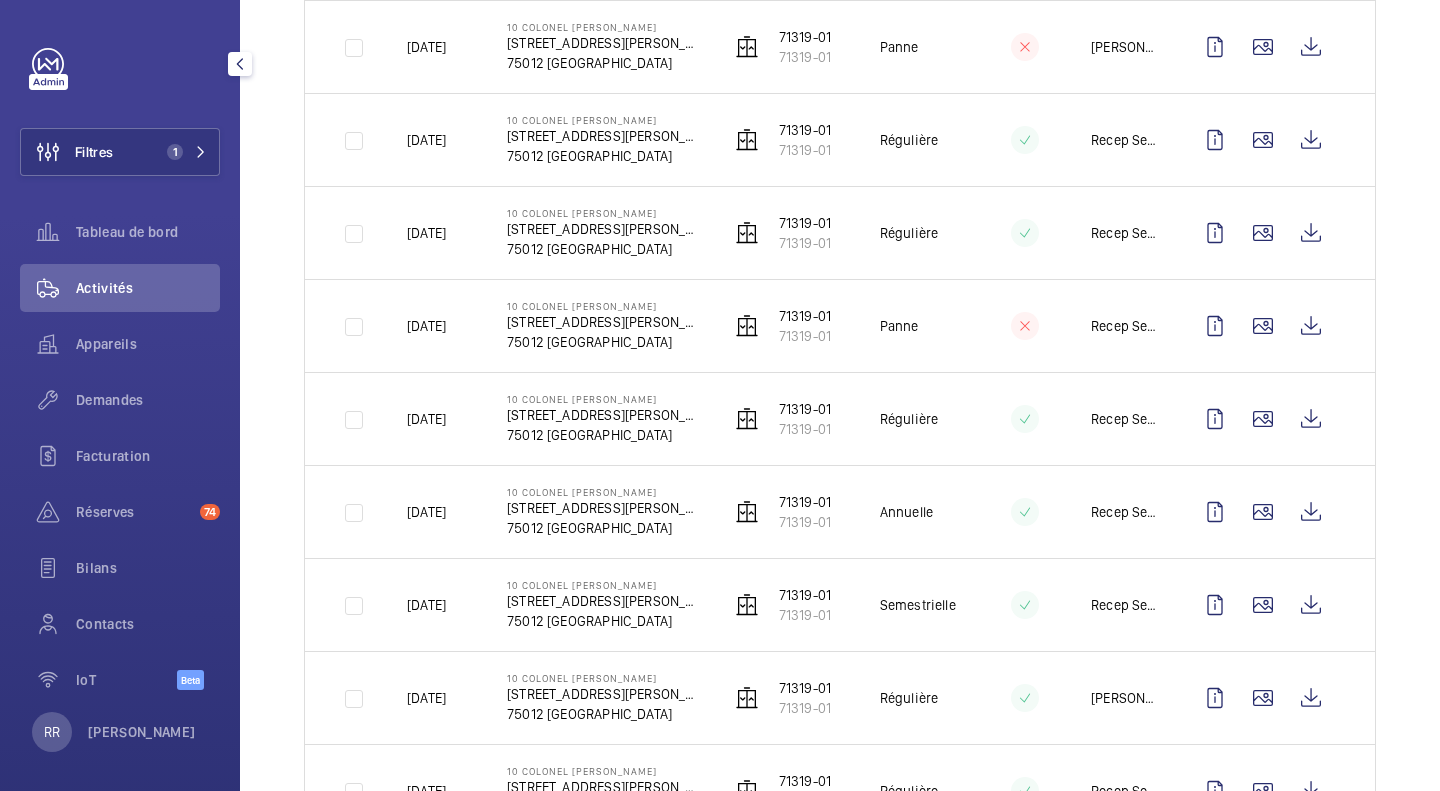 scroll, scrollTop: 948, scrollLeft: 0, axis: vertical 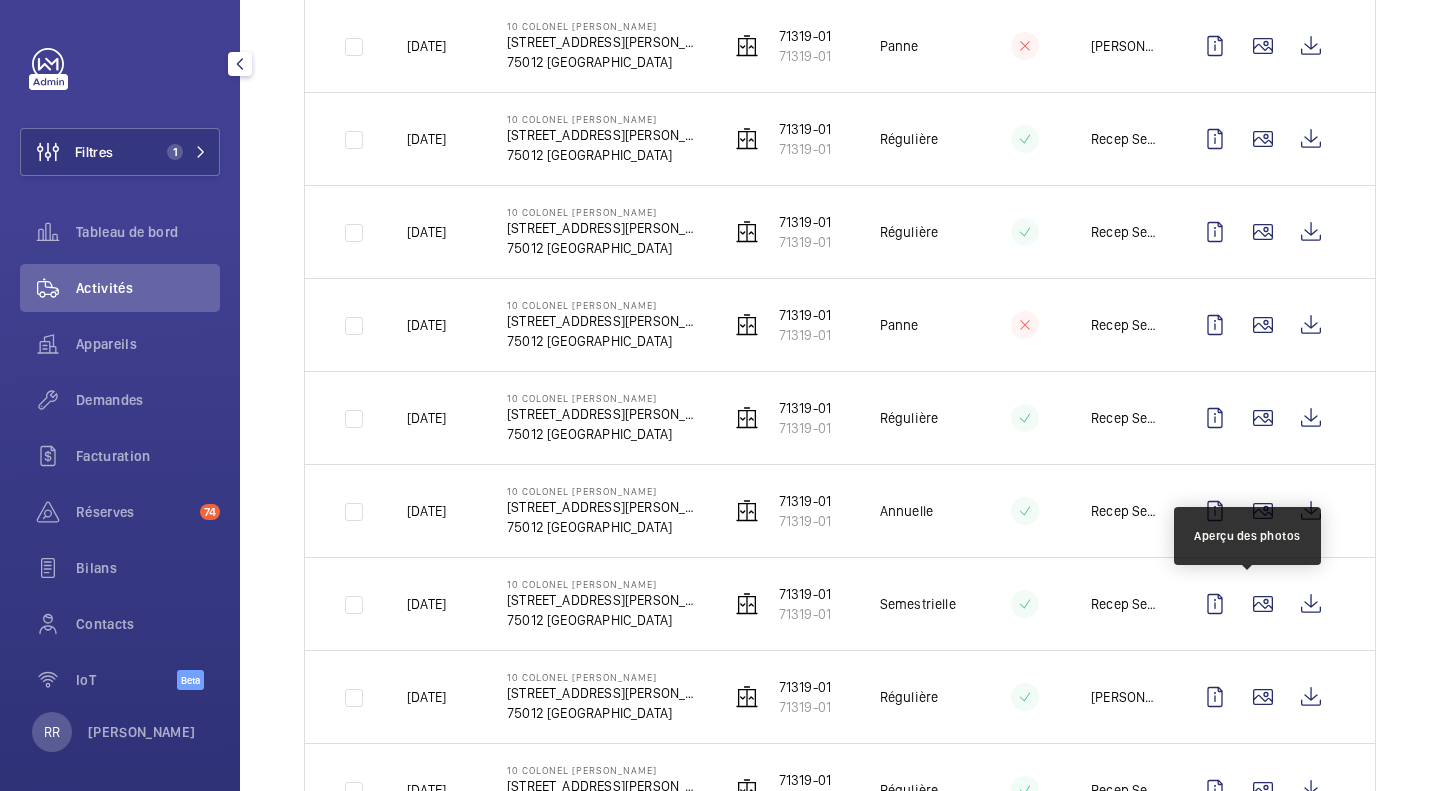click 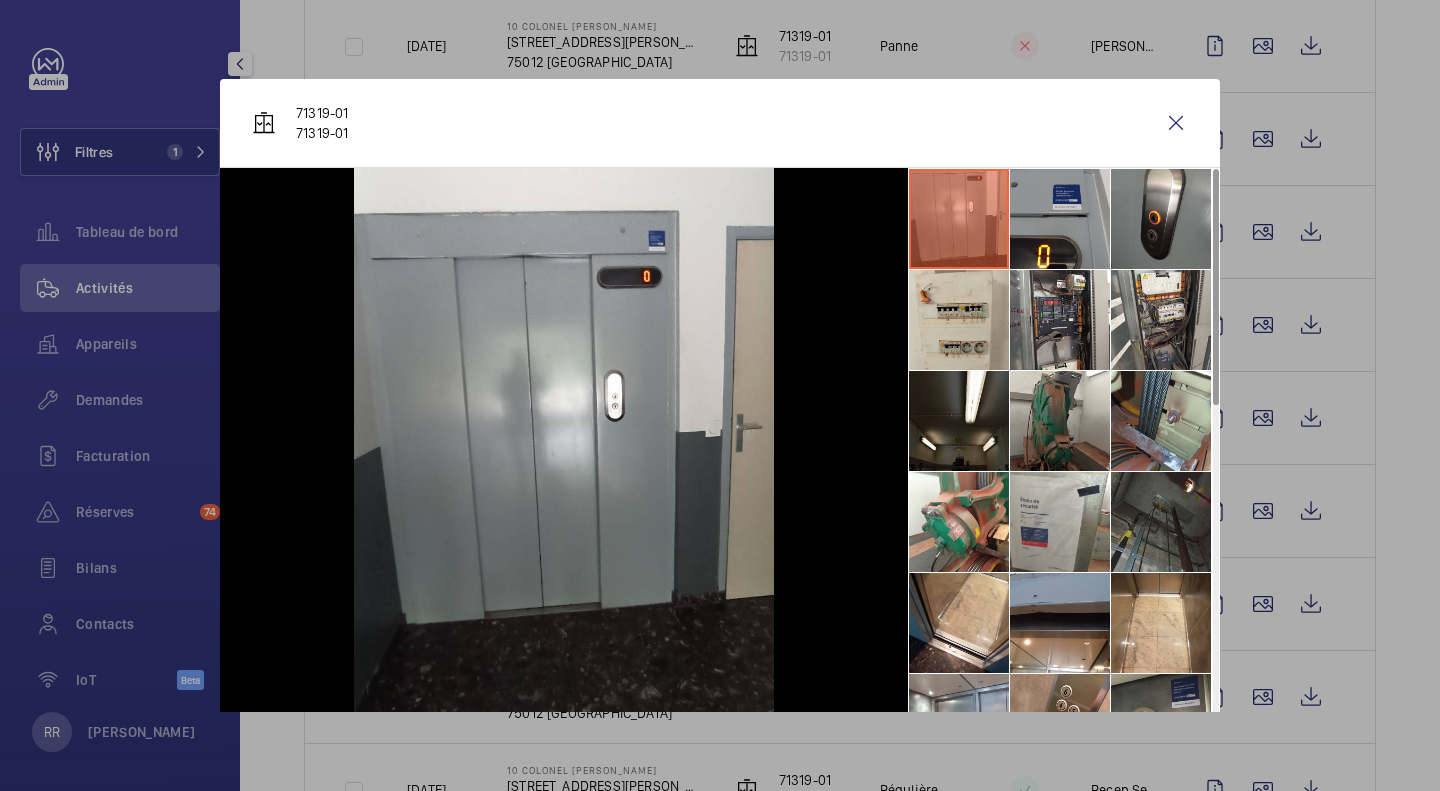 click at bounding box center (1176, 123) 